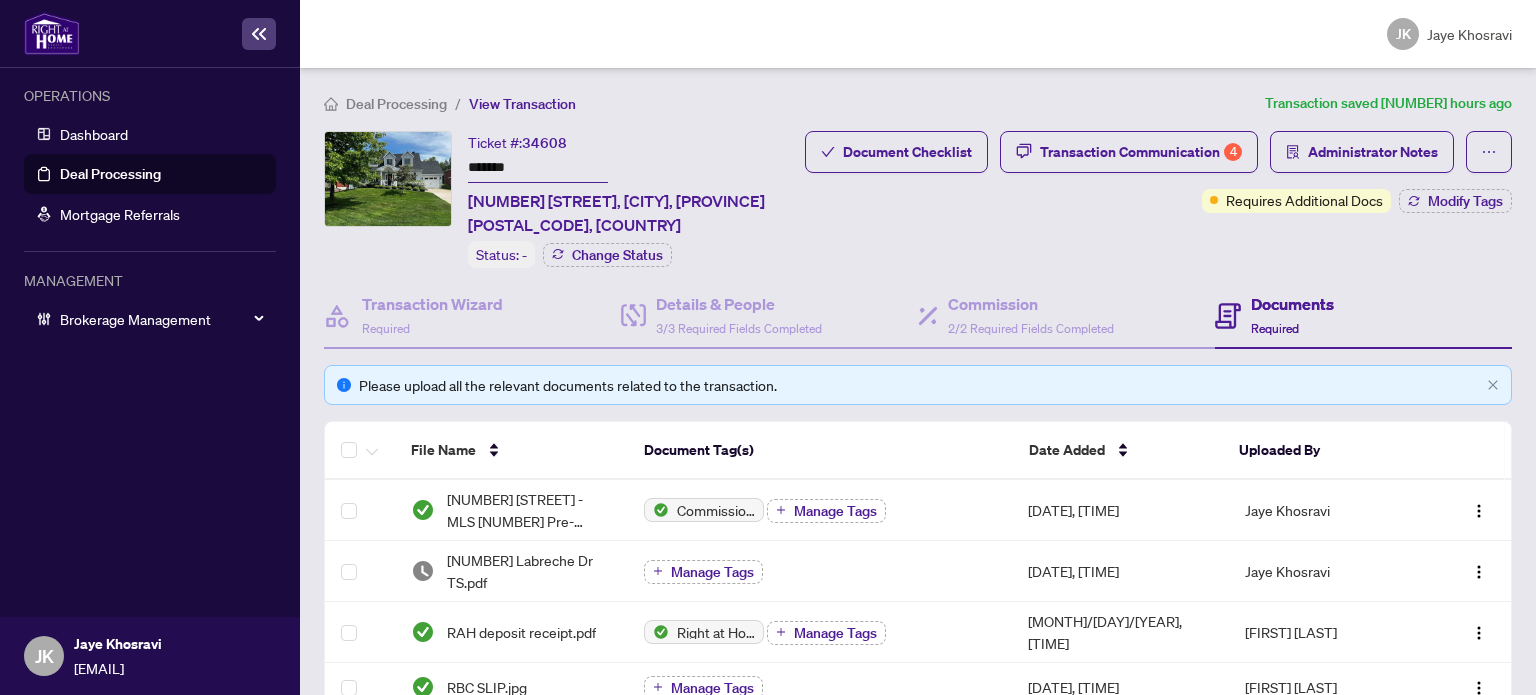 scroll, scrollTop: 0, scrollLeft: 0, axis: both 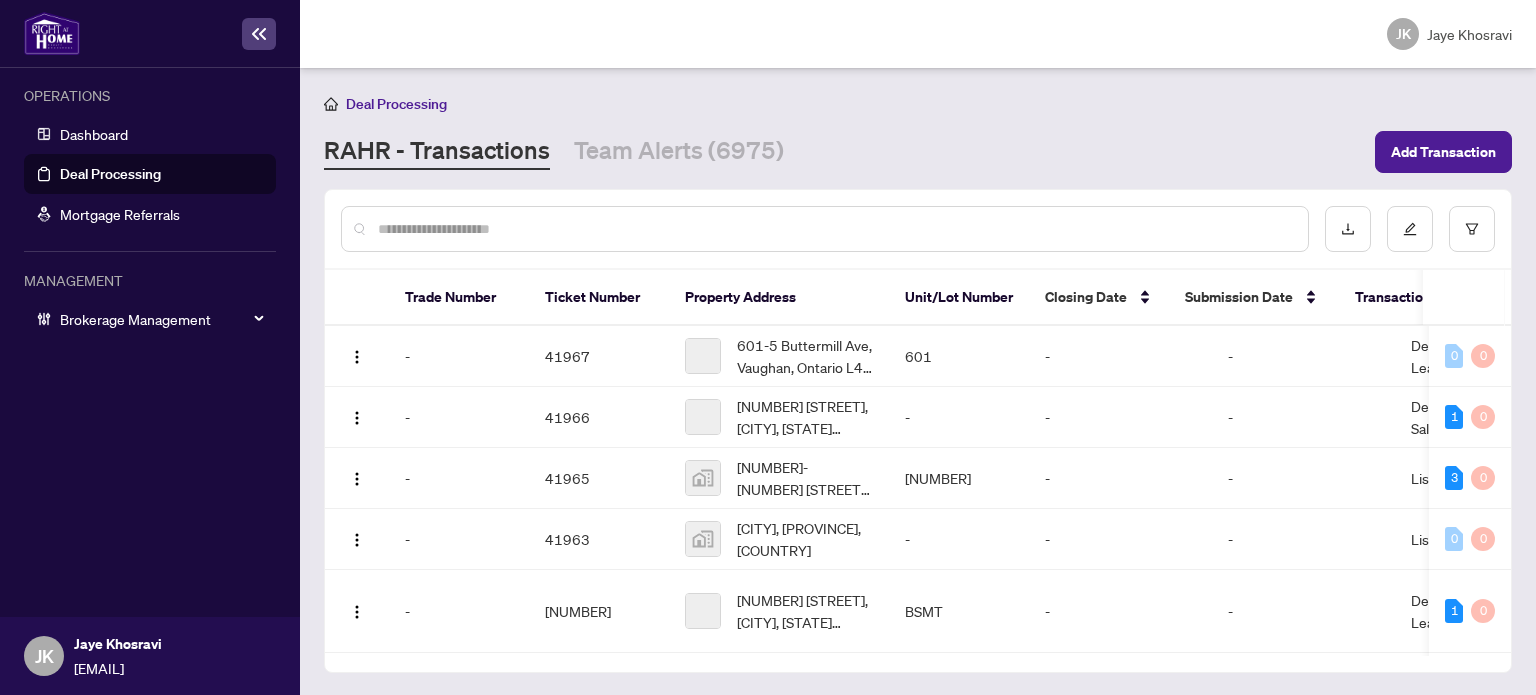 click at bounding box center (835, 229) 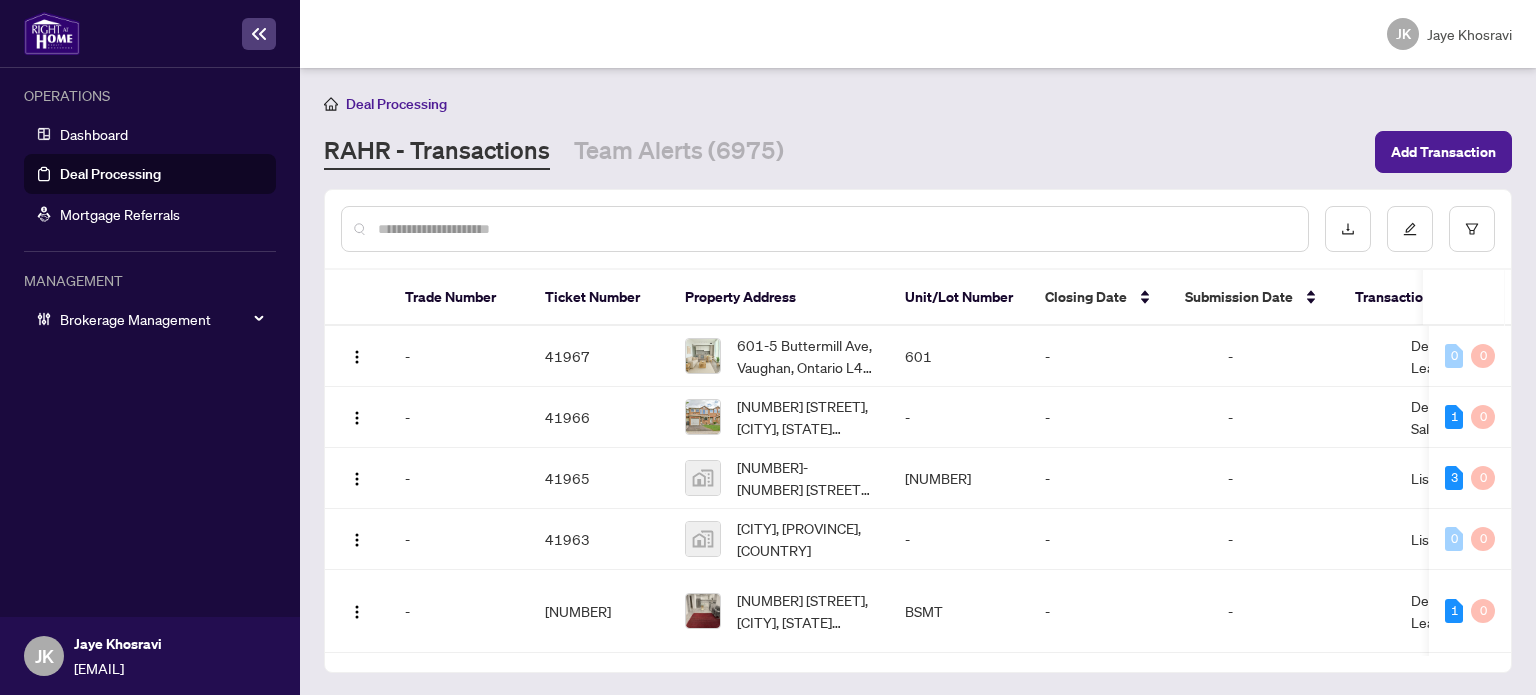 paste on "*******" 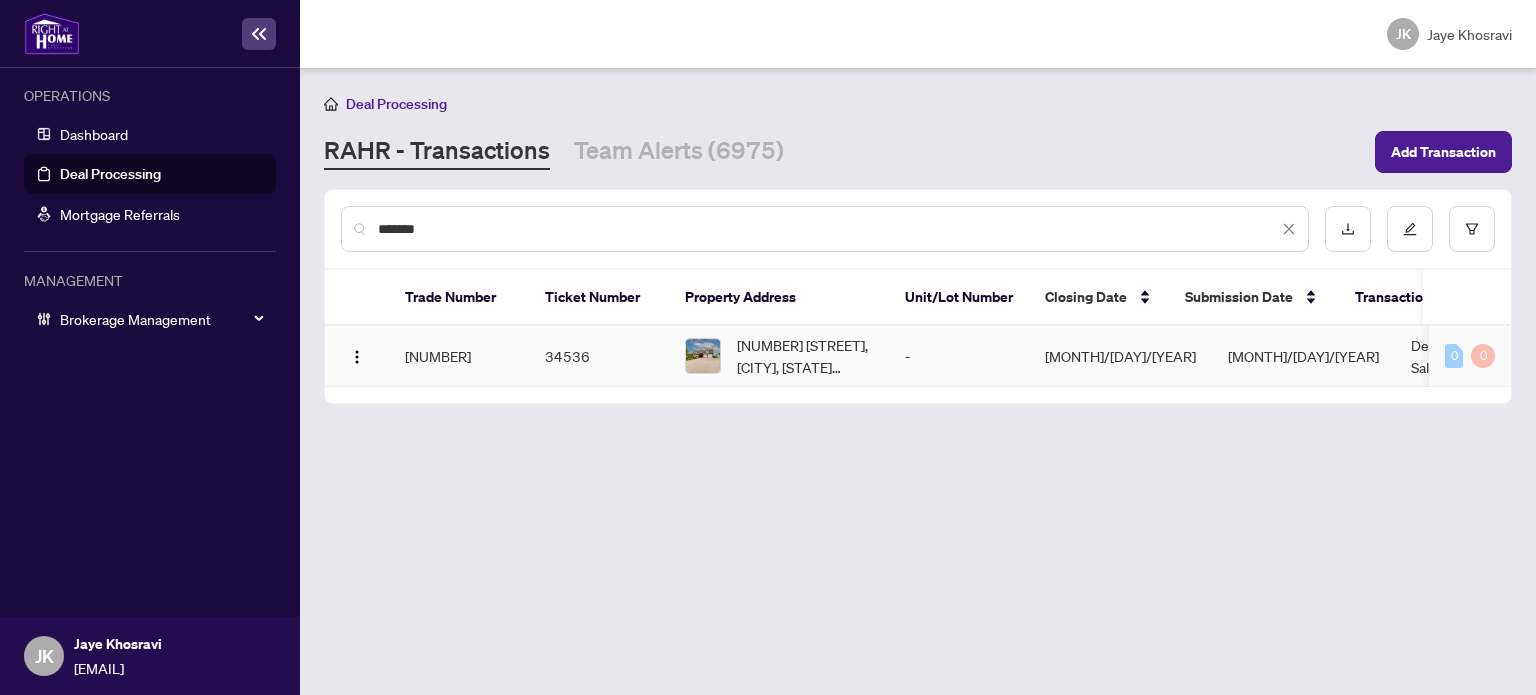 type on "*******" 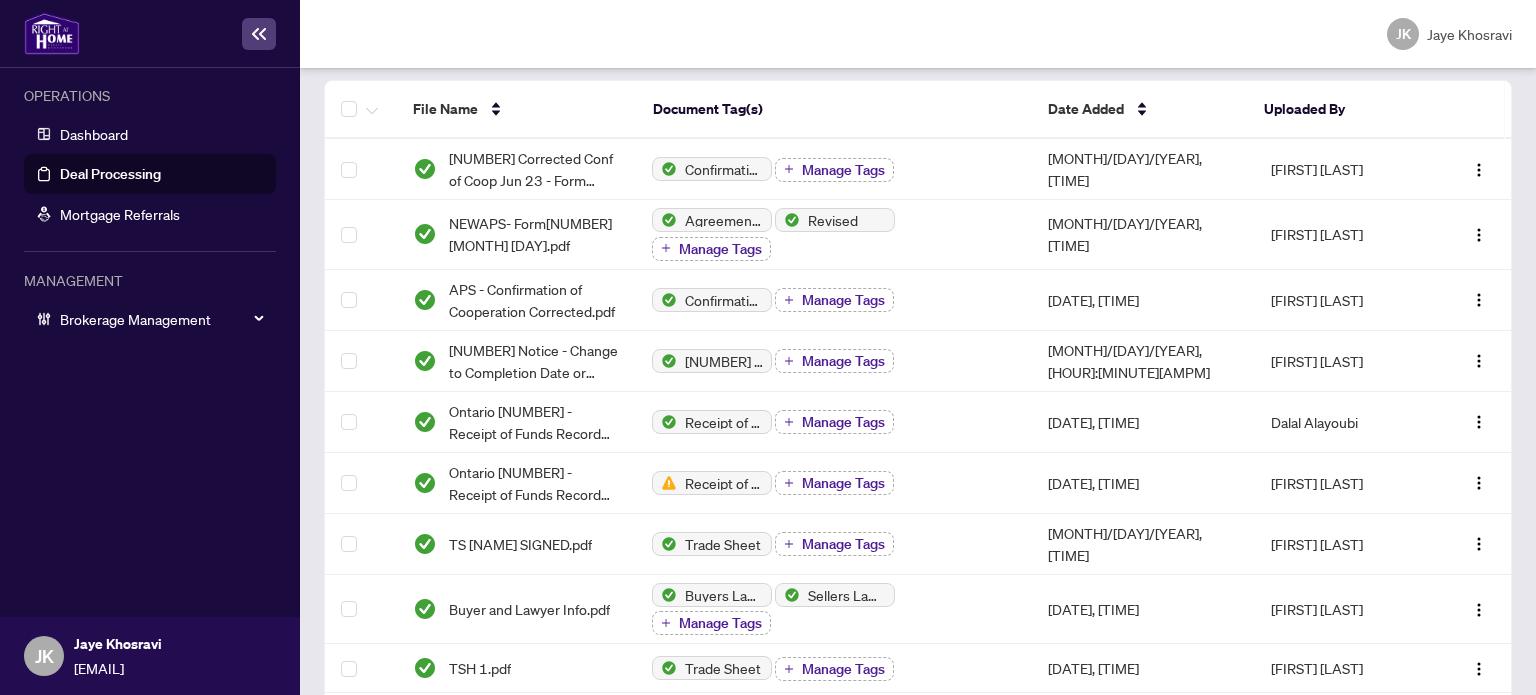 scroll, scrollTop: 168, scrollLeft: 0, axis: vertical 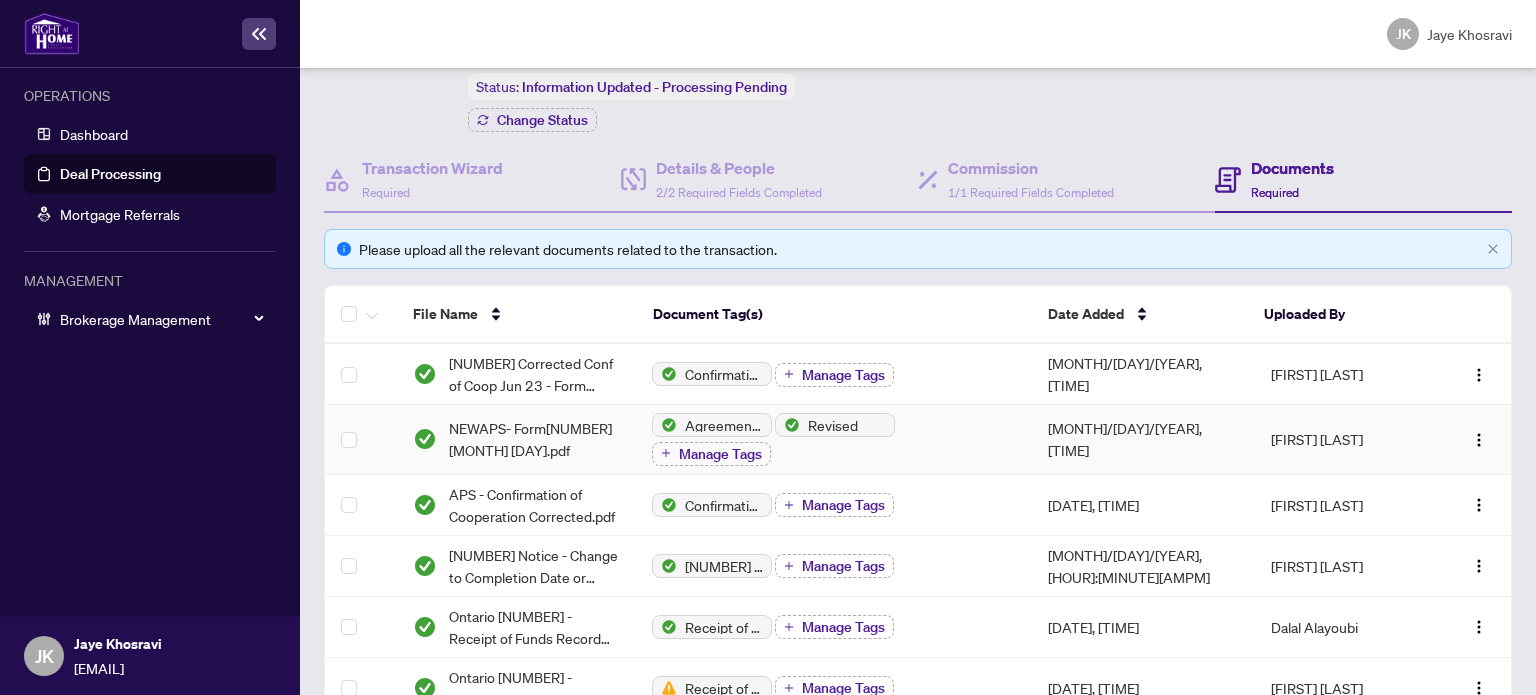 click on "NEWAPS- Form[NUMBER] [MONTH] [DAY].pdf" at bounding box center [535, 439] 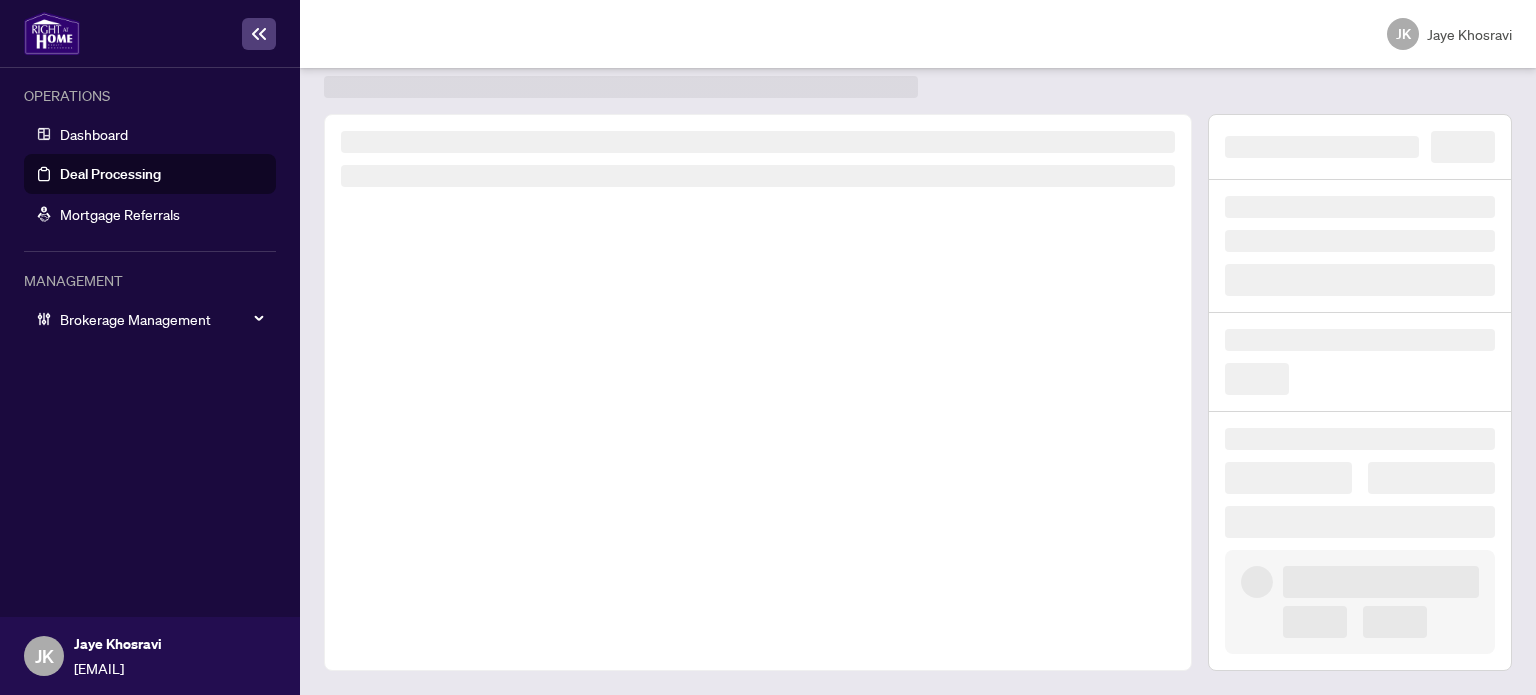 scroll, scrollTop: 52, scrollLeft: 0, axis: vertical 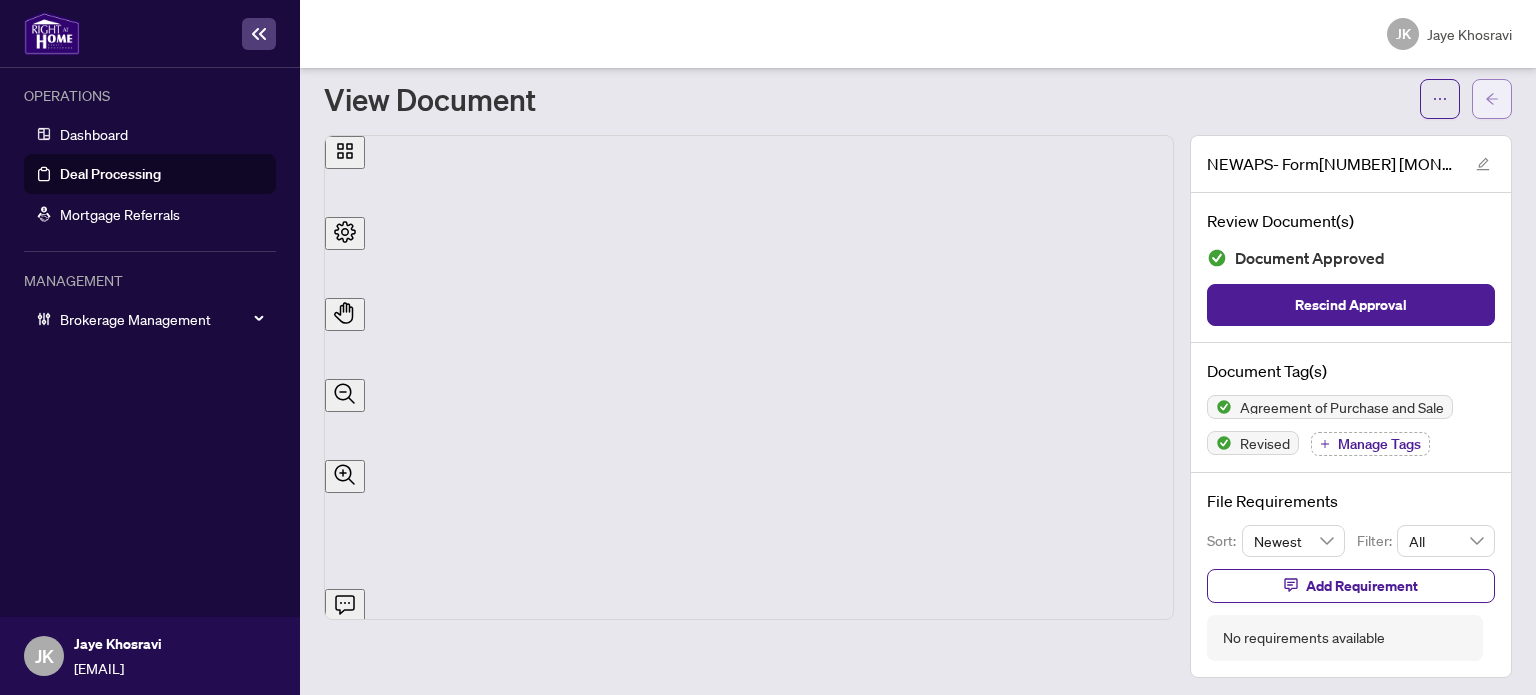 click at bounding box center [1492, 99] 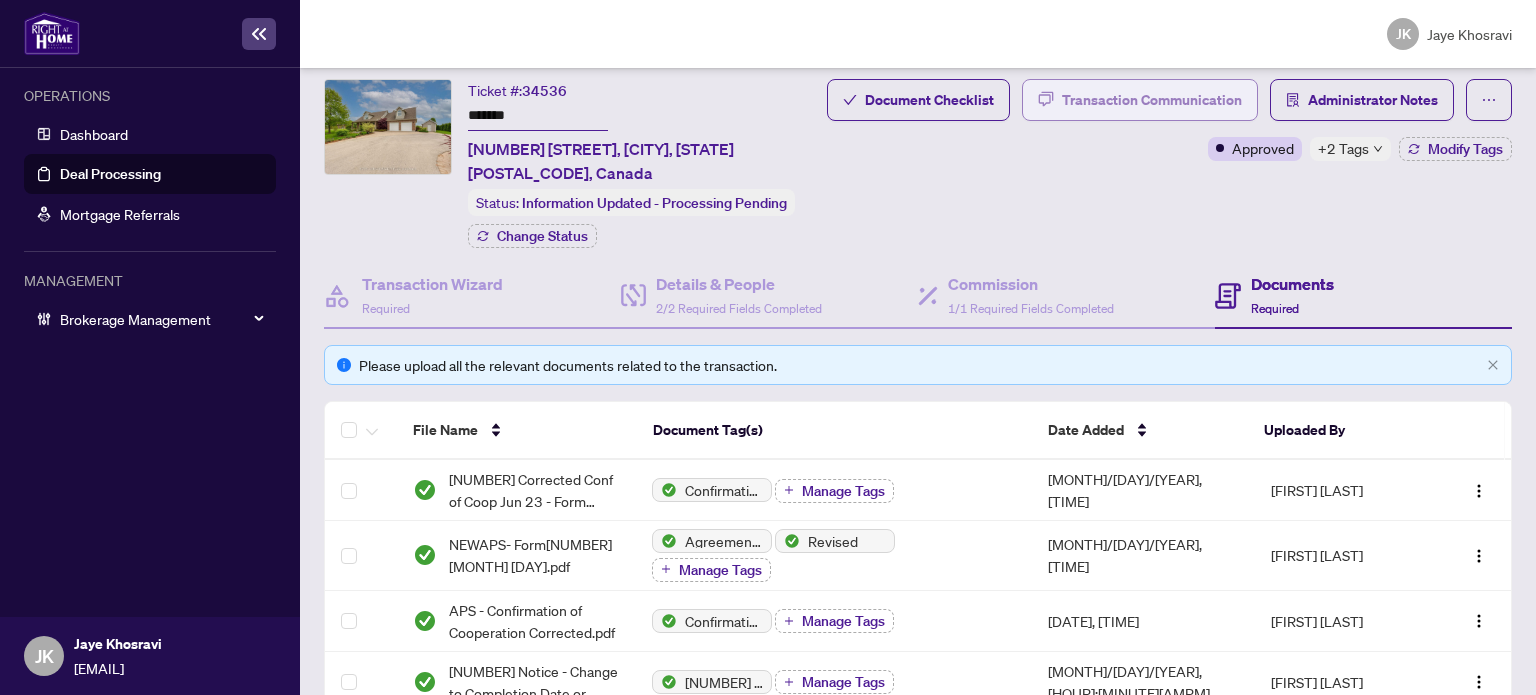 click on "Transaction Communication" at bounding box center (1152, 100) 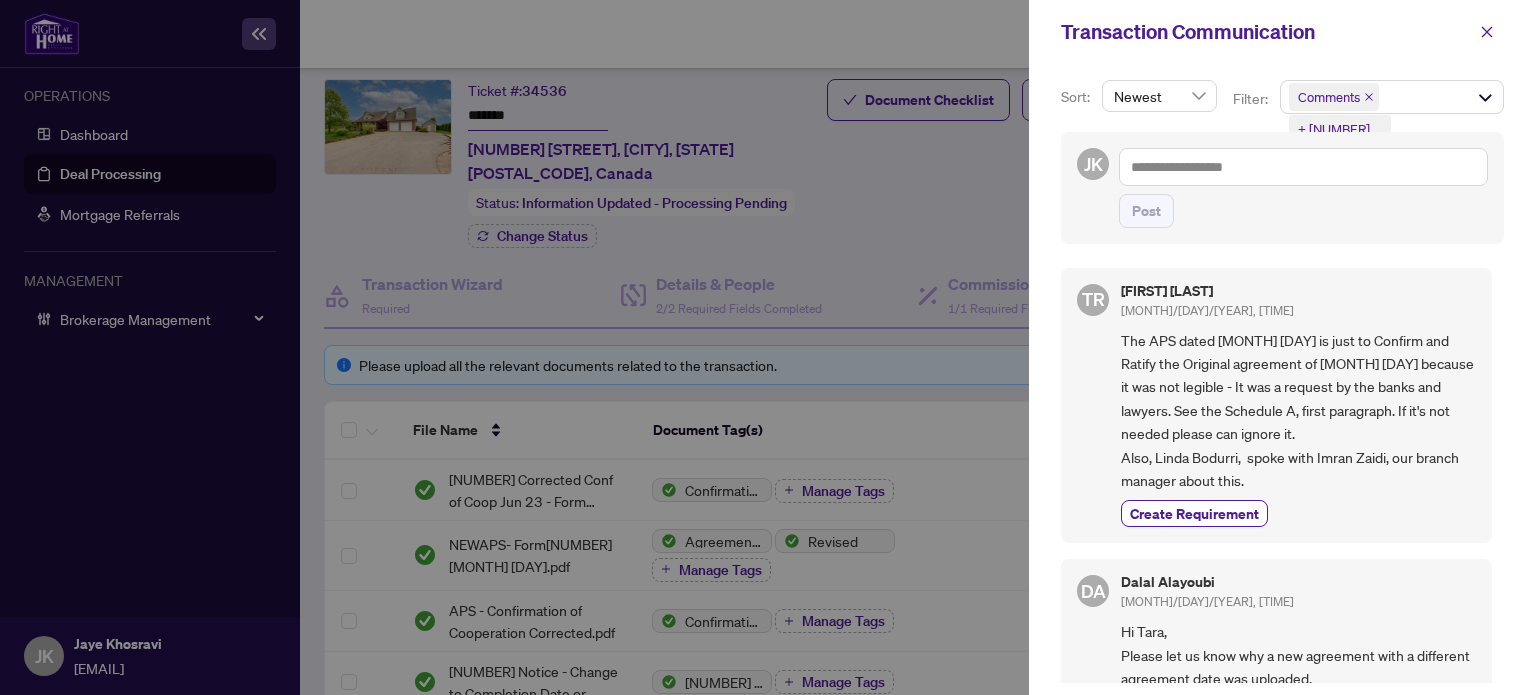 click on "JK Post" at bounding box center [1282, 188] 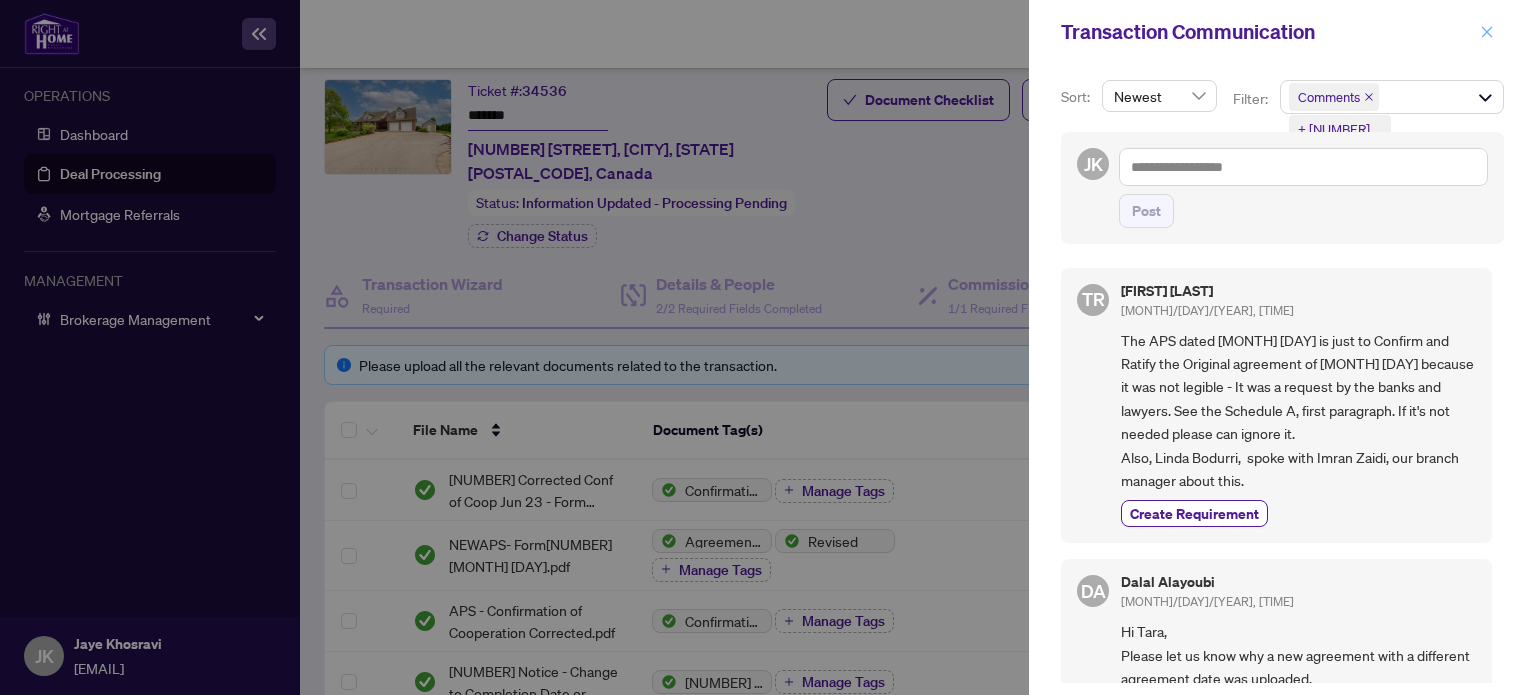 click at bounding box center [1487, 32] 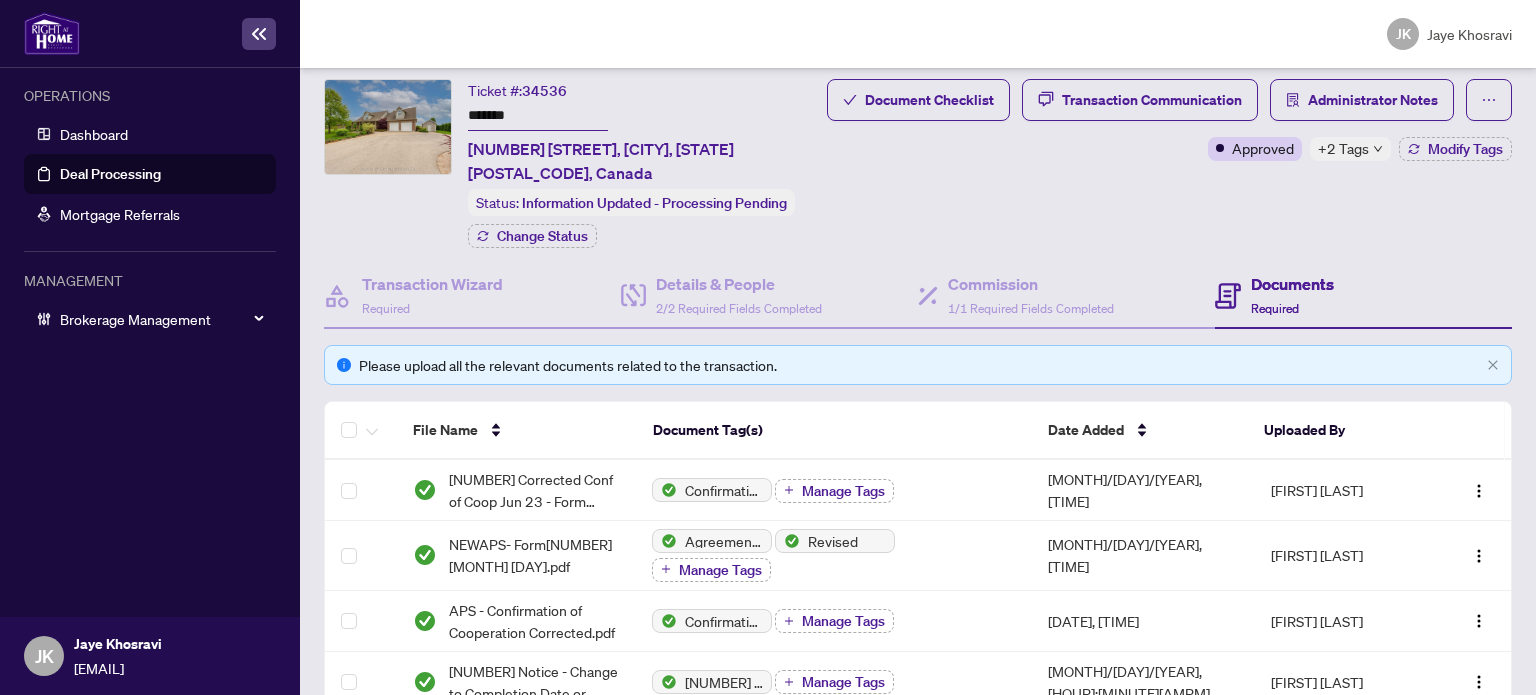 click on "Deal Processing" at bounding box center (110, 174) 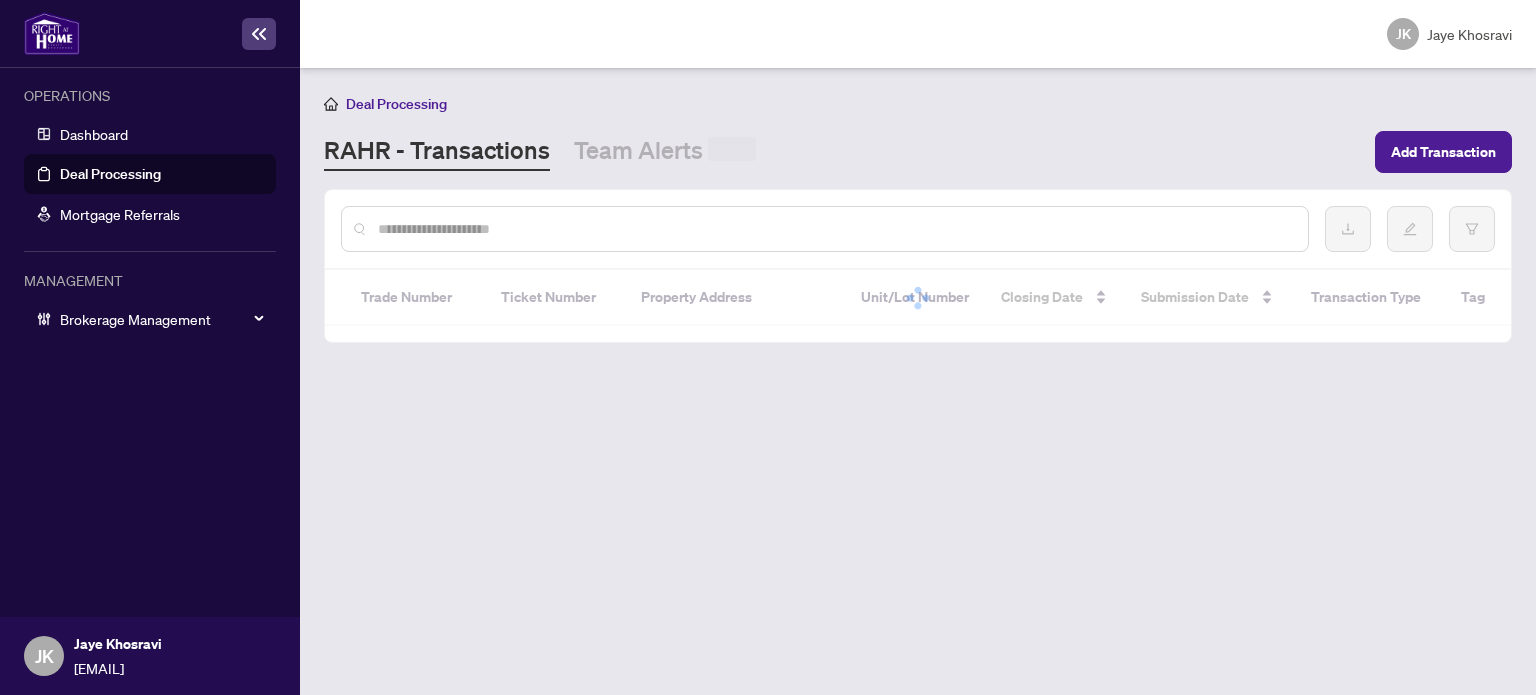 scroll, scrollTop: 0, scrollLeft: 0, axis: both 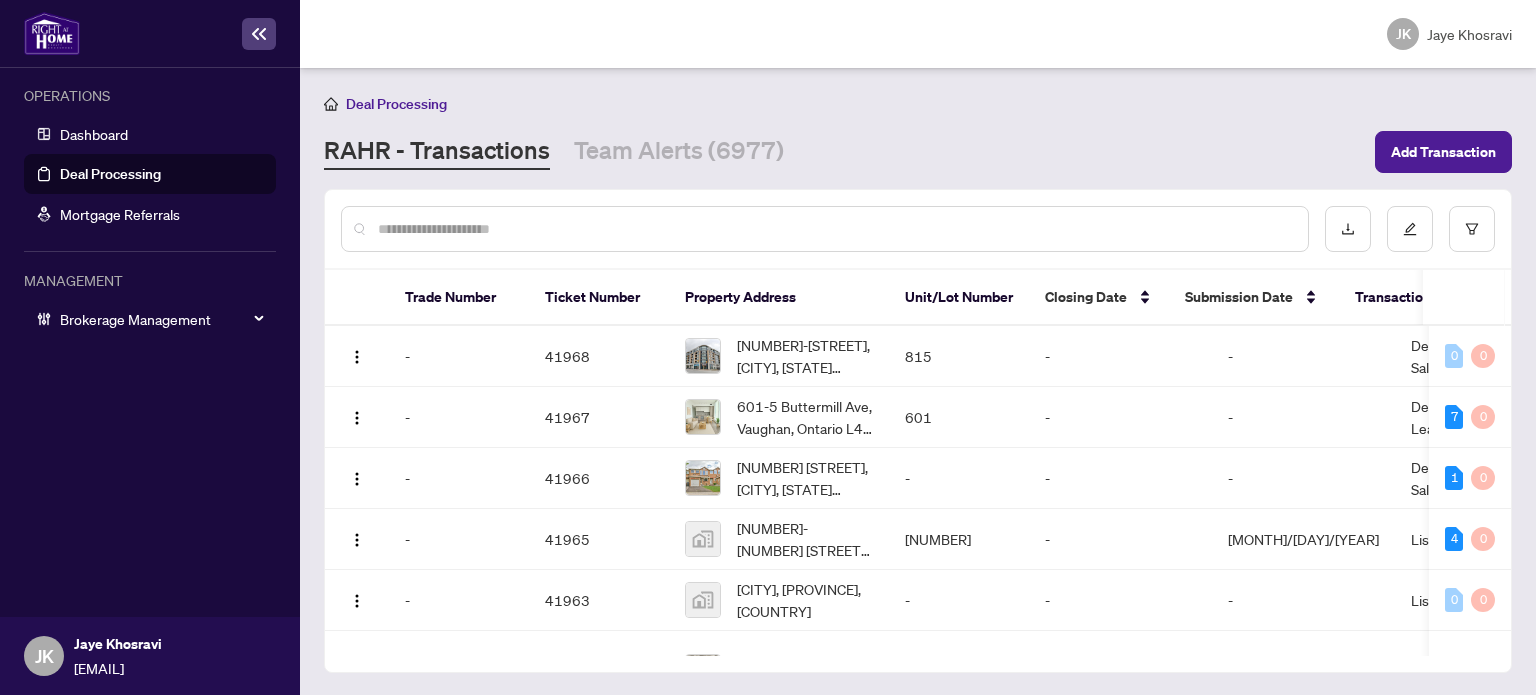 click at bounding box center [835, 229] 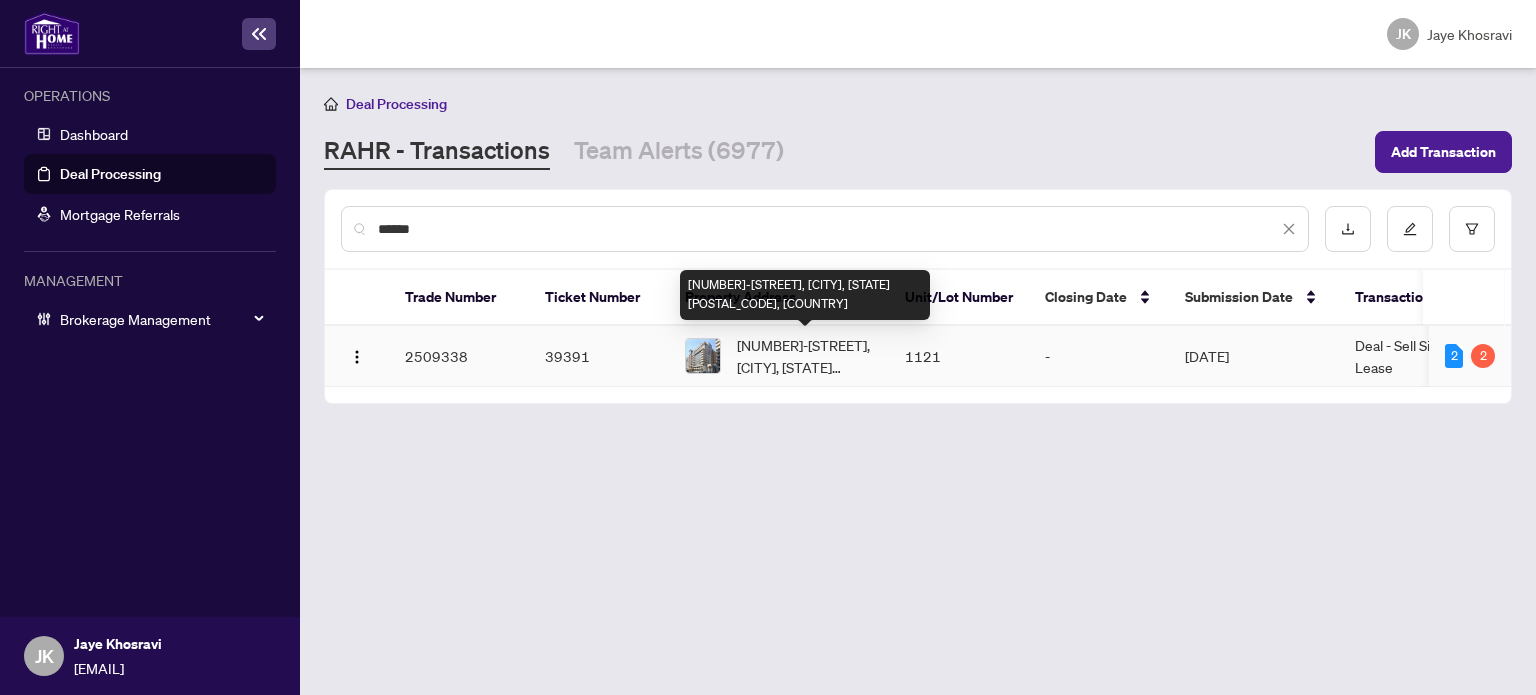 type on "*****" 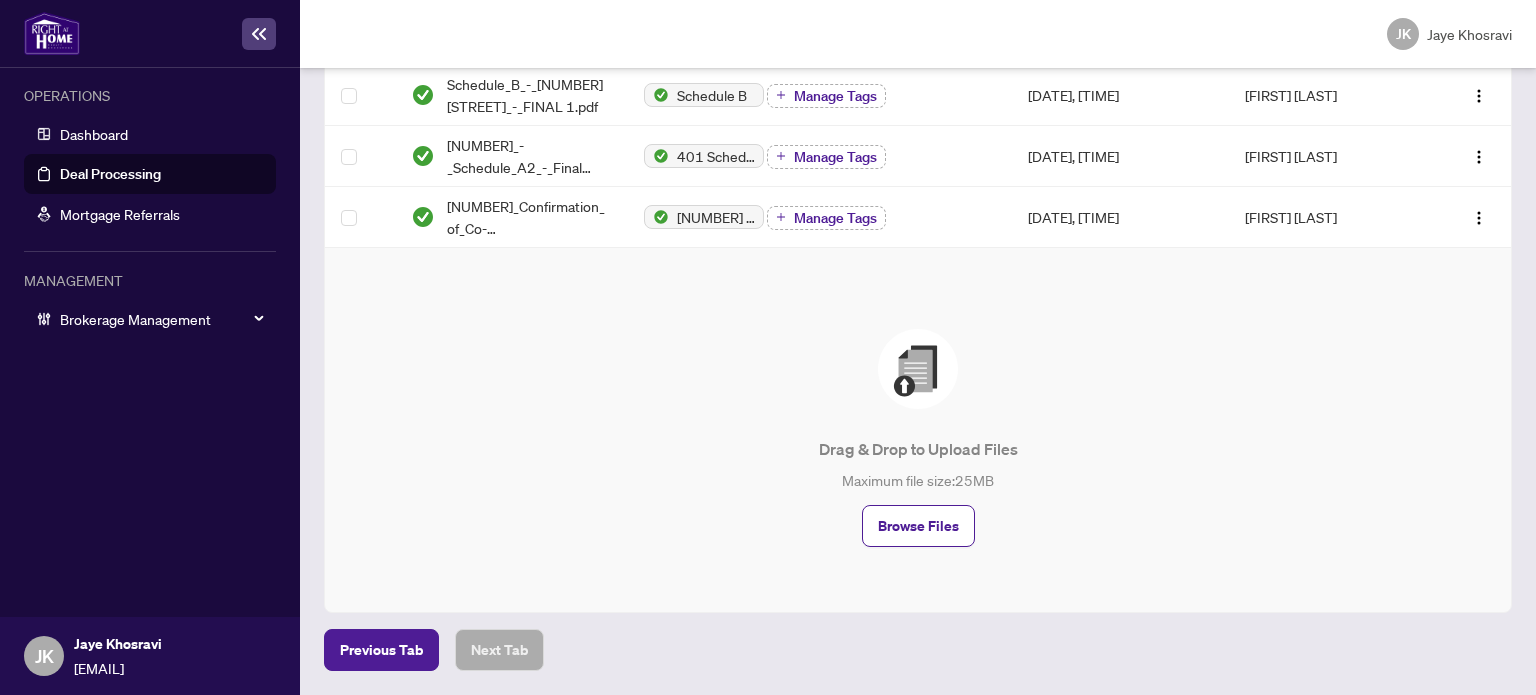 scroll, scrollTop: 0, scrollLeft: 0, axis: both 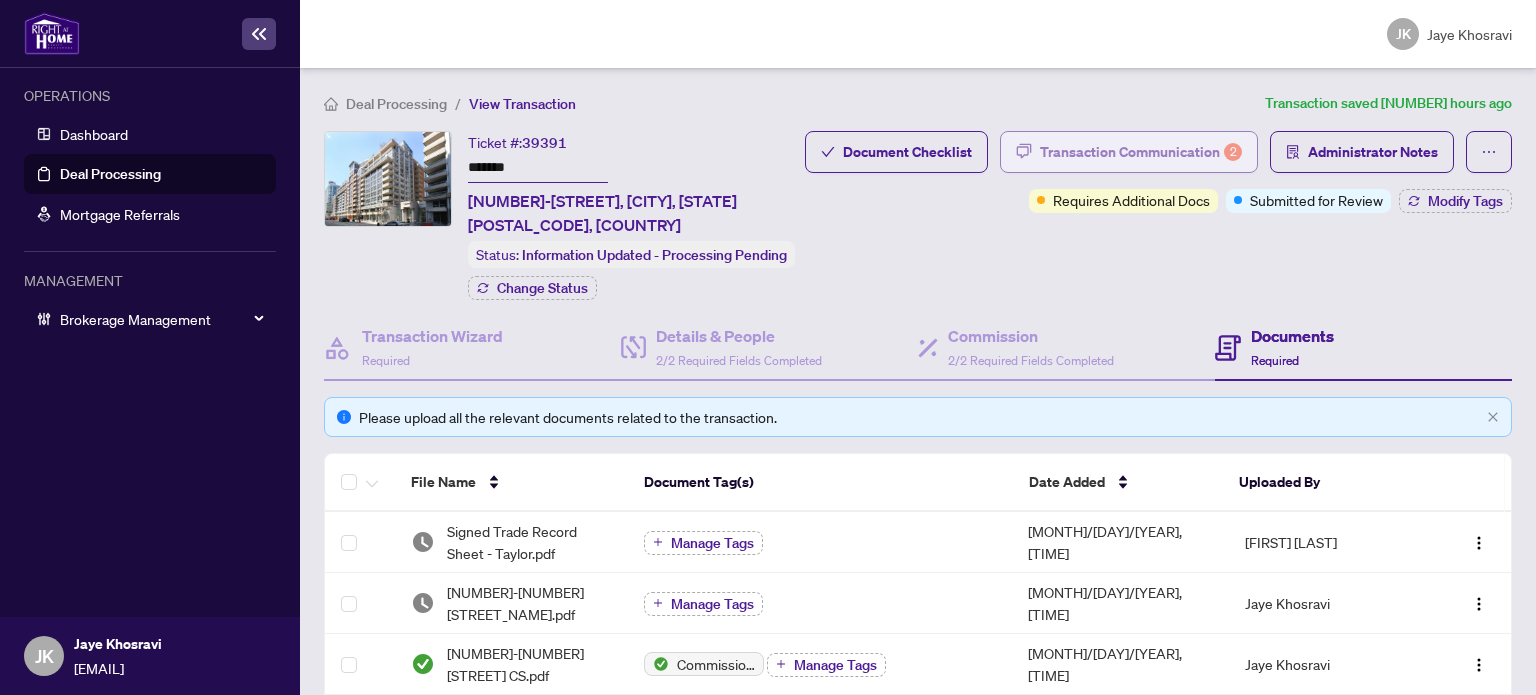 click on "Transaction Communication 2" at bounding box center (1141, 152) 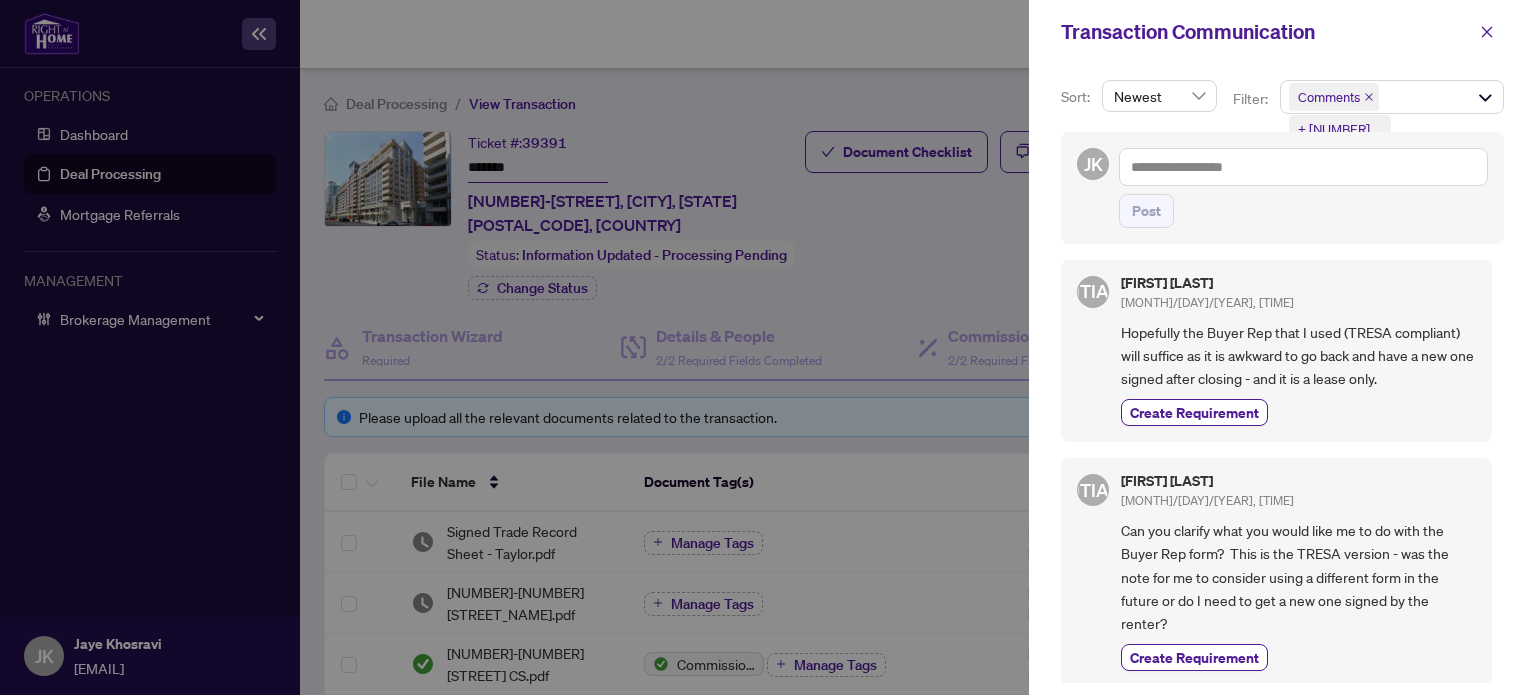 scroll, scrollTop: 0, scrollLeft: 0, axis: both 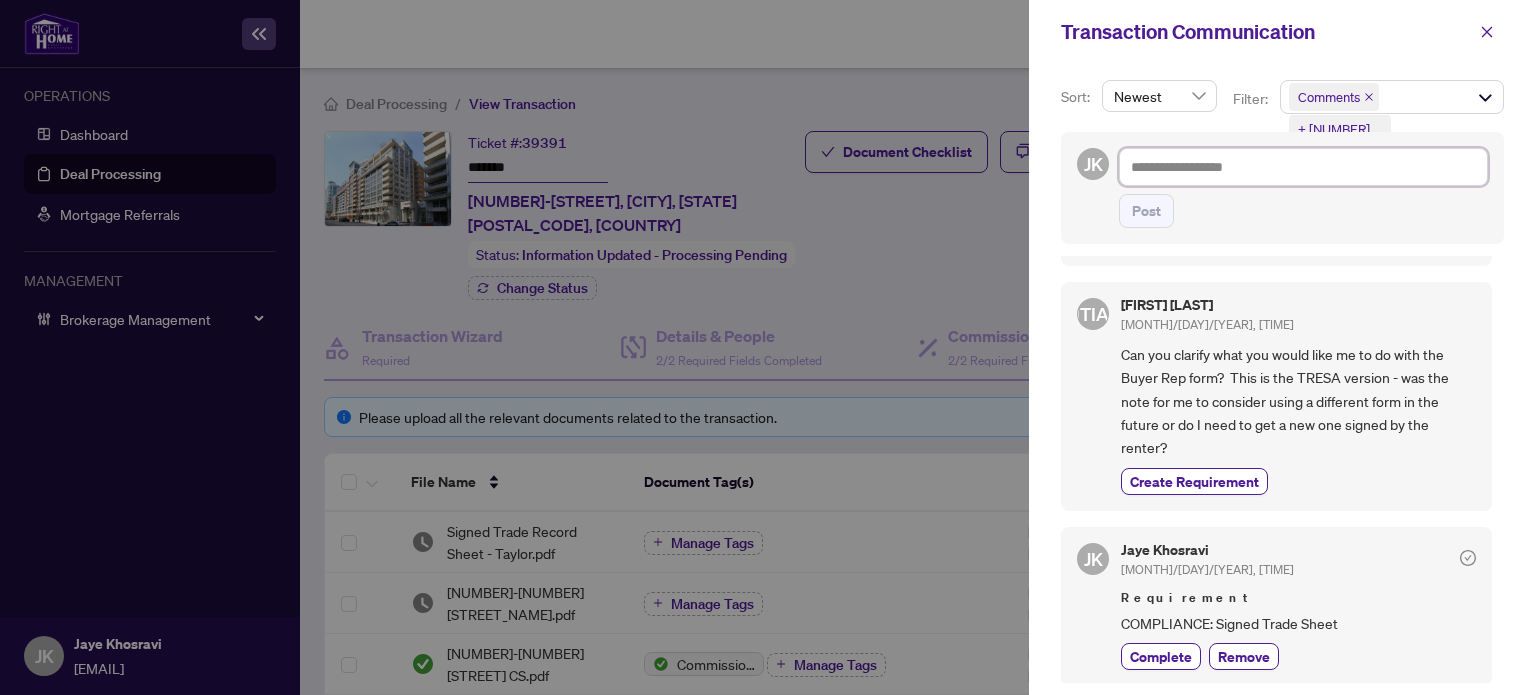 click at bounding box center (1303, 167) 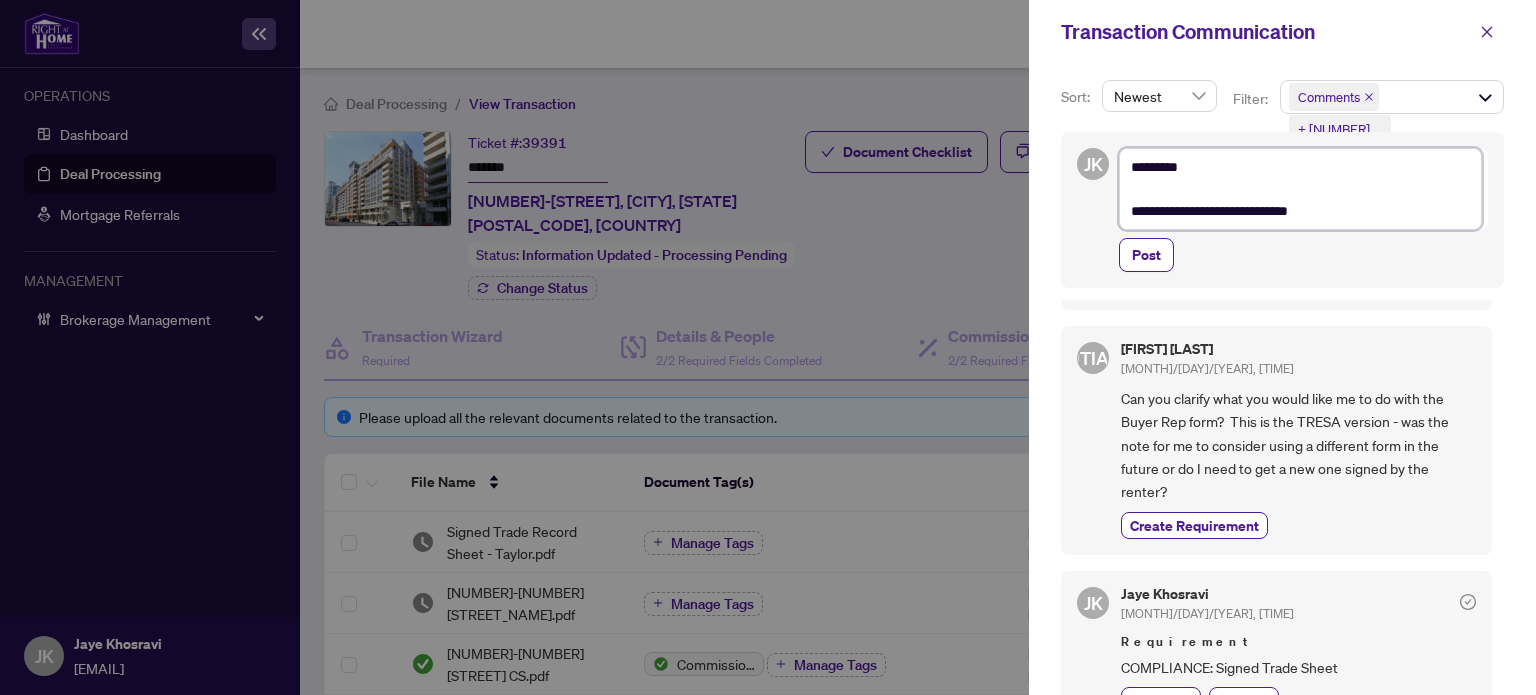 drag, startPoint x: 1335, startPoint y: 206, endPoint x: 1006, endPoint y: 136, distance: 336.36438 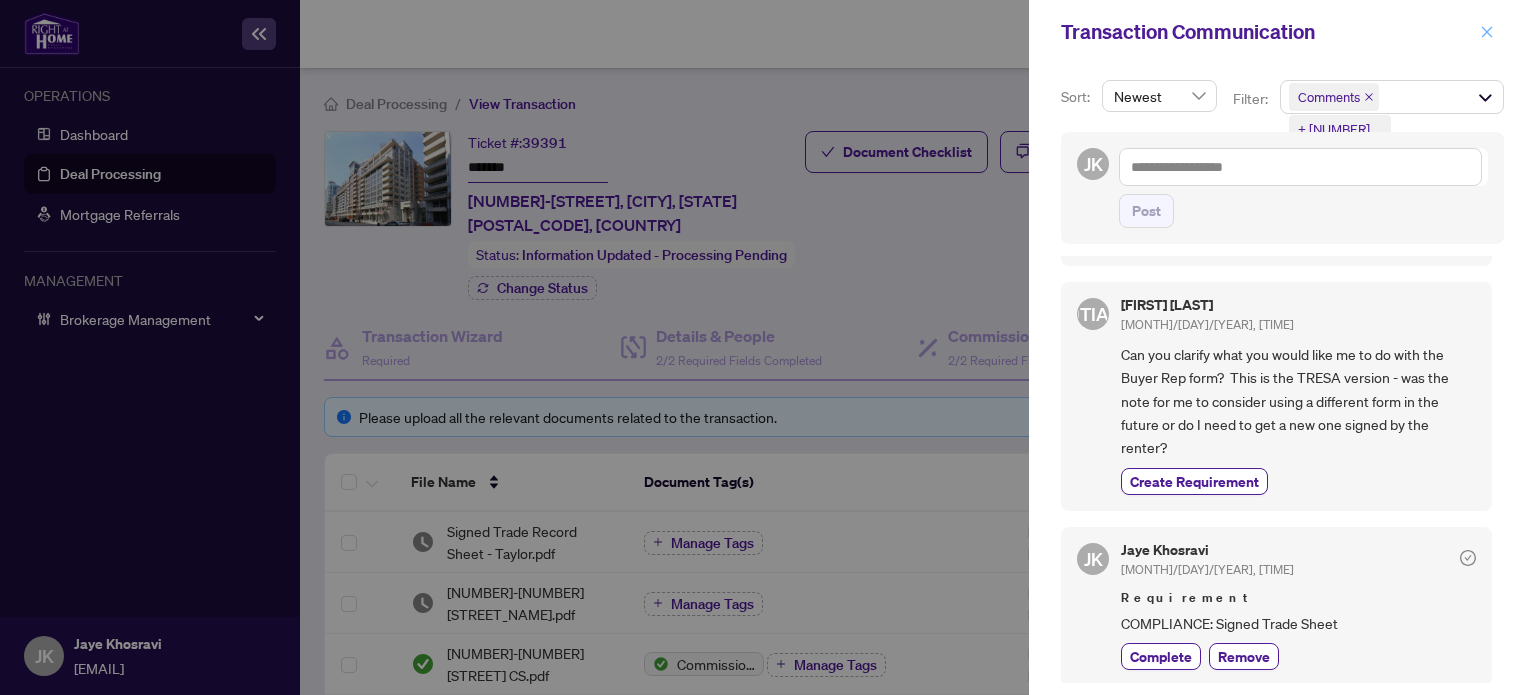 click at bounding box center [1487, 32] 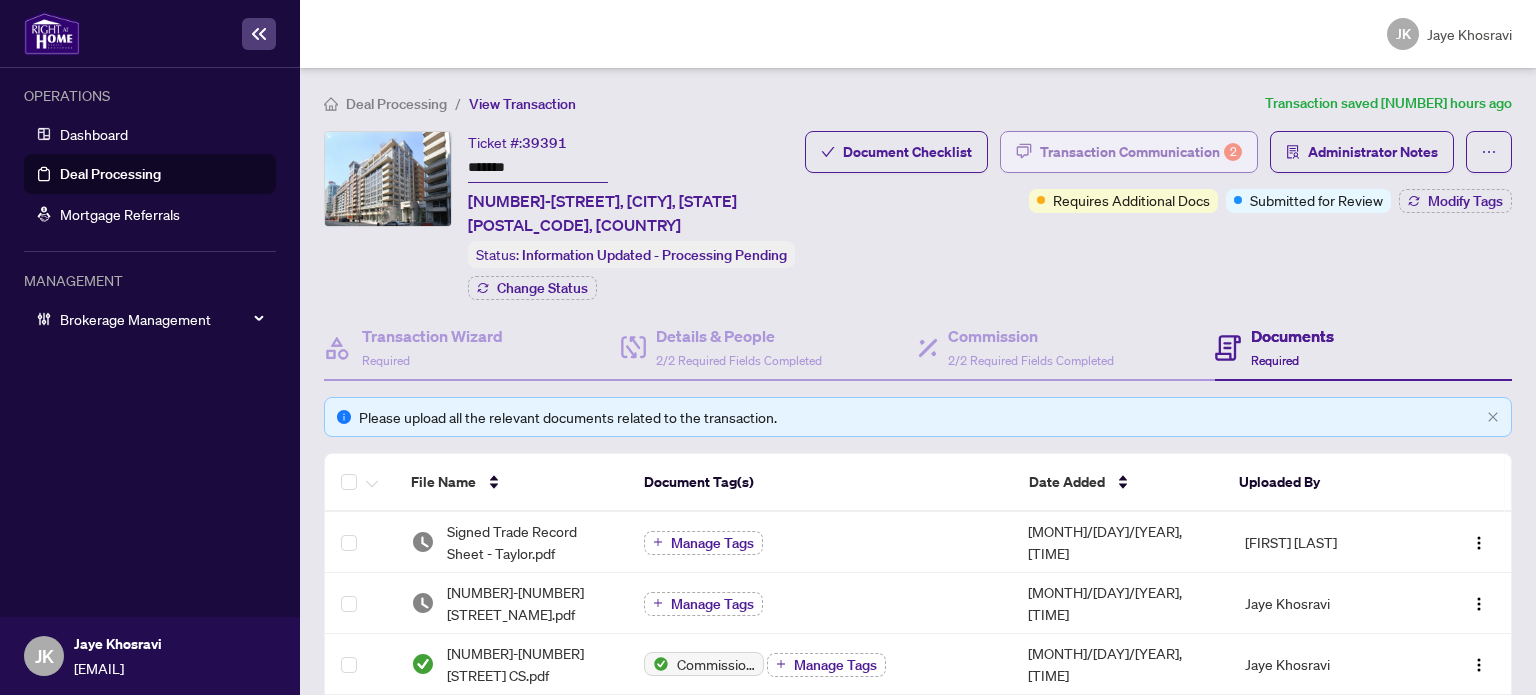 click on "Transaction Communication 2" at bounding box center (1141, 152) 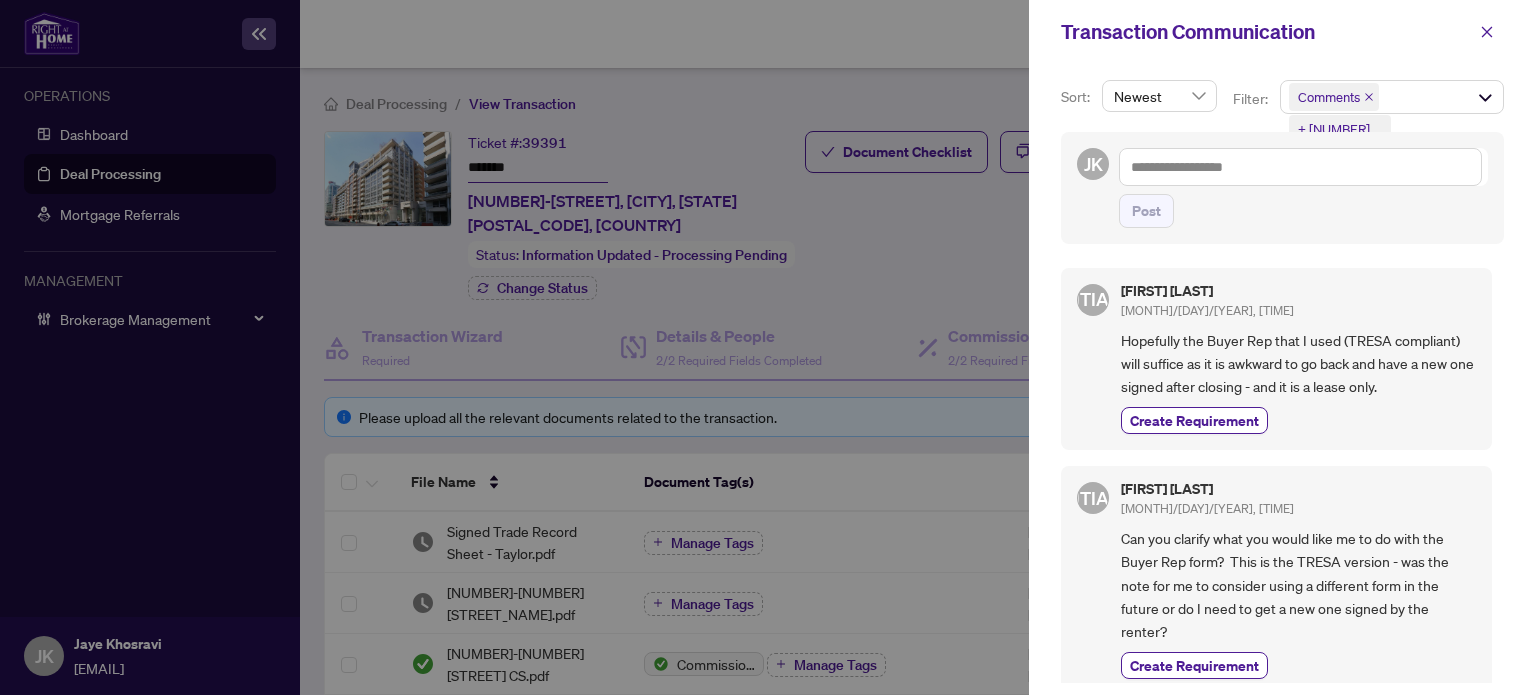 scroll, scrollTop: 736, scrollLeft: 0, axis: vertical 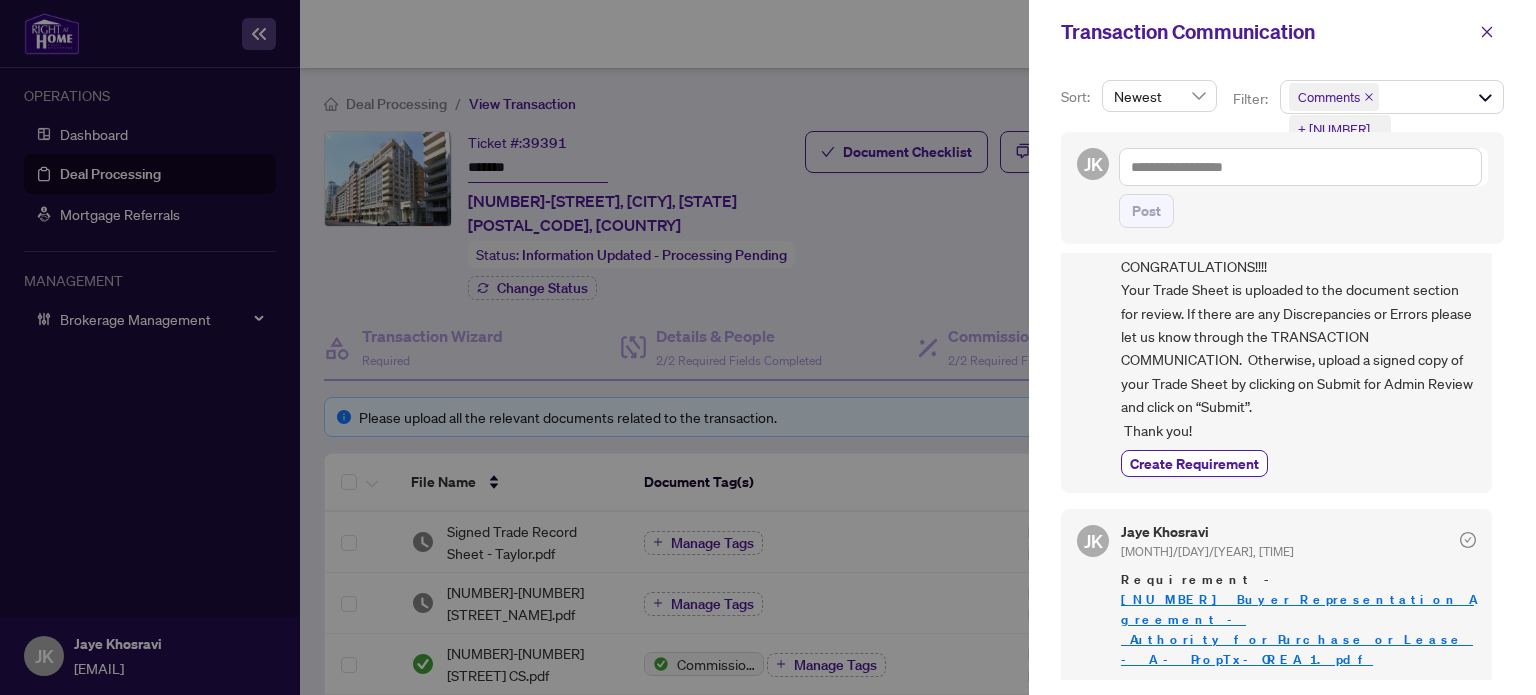 click on "Remove" at bounding box center (1244, 718) 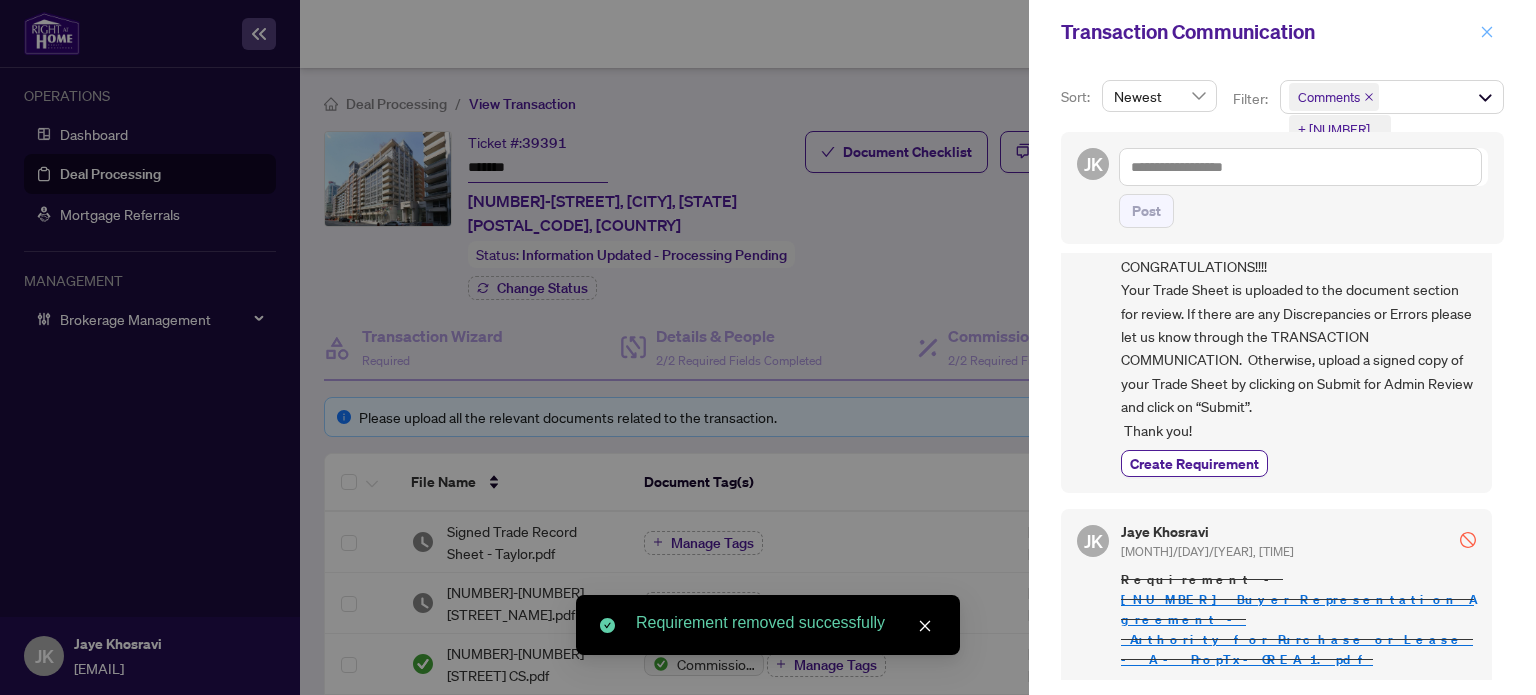 click at bounding box center (1487, 32) 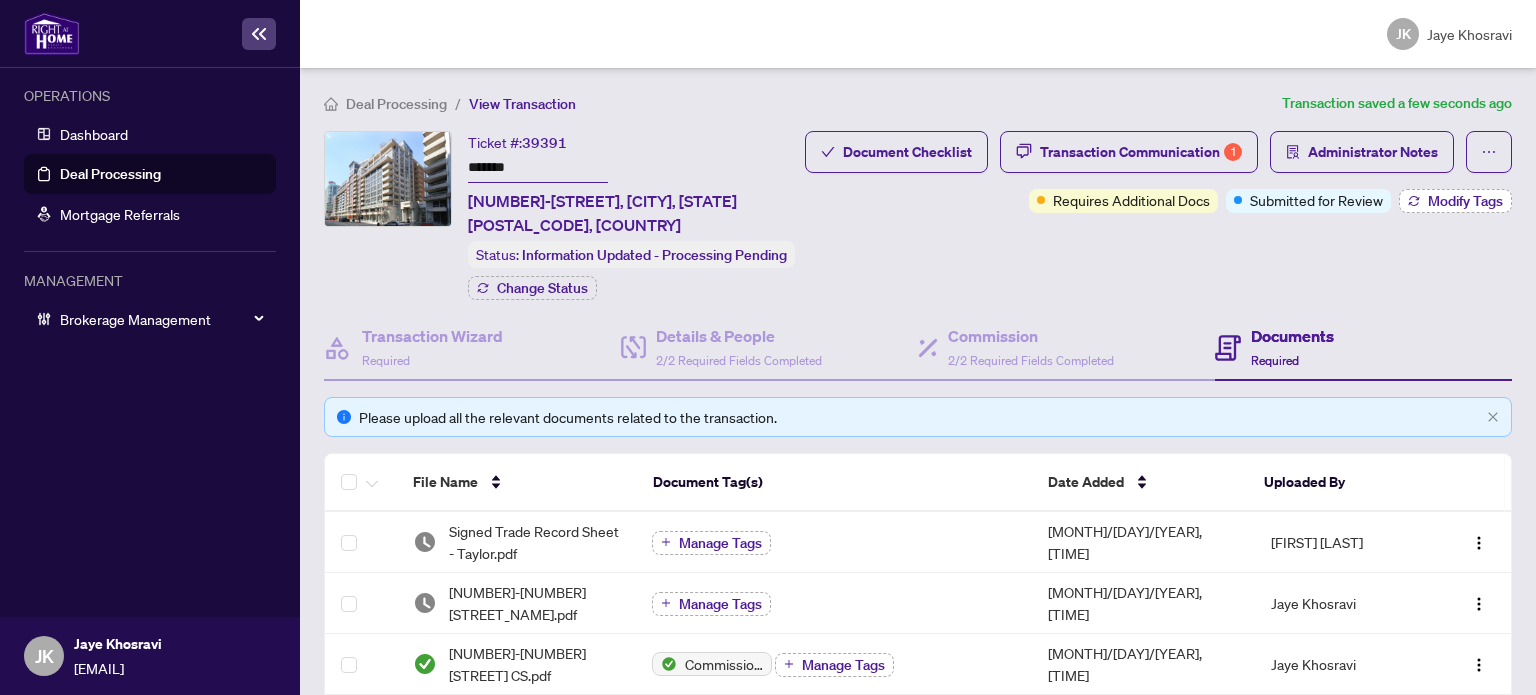click on "Modify Tags" at bounding box center (1465, 201) 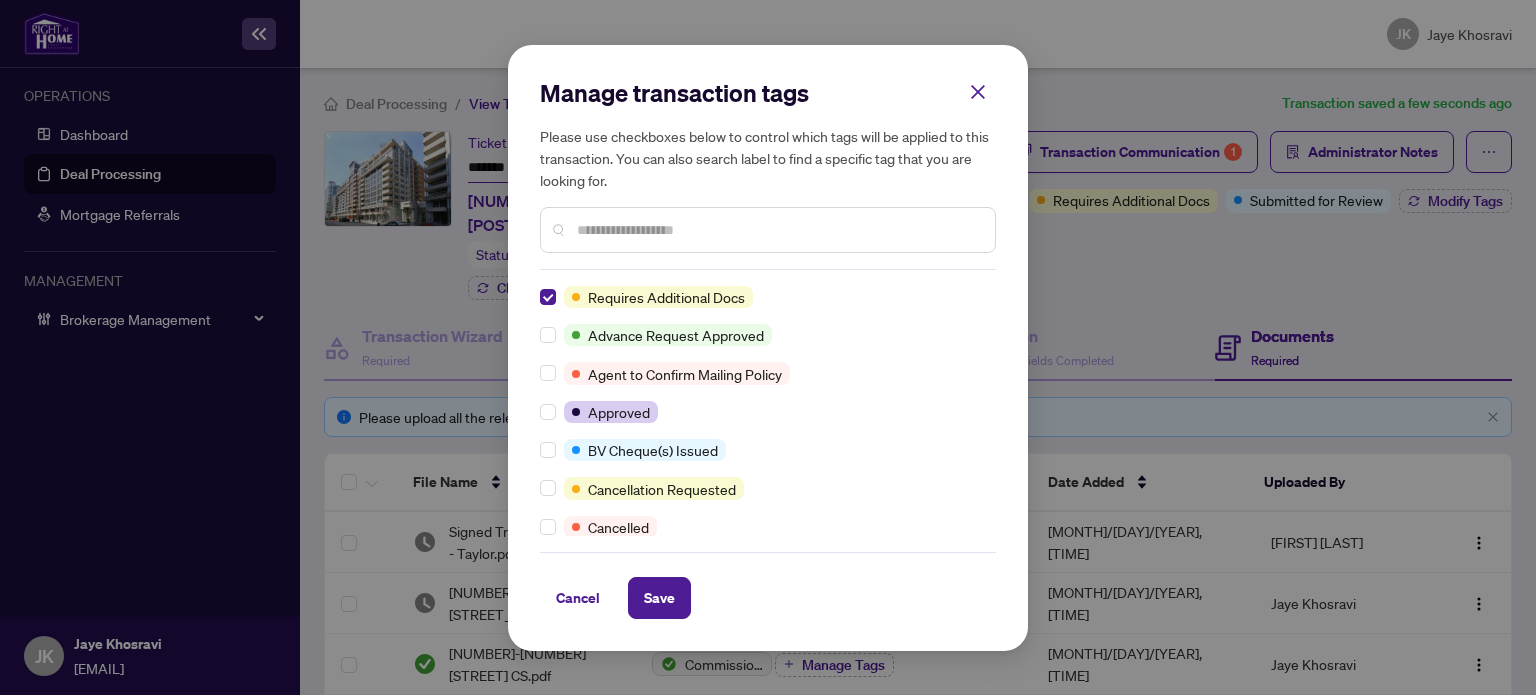 scroll, scrollTop: 0, scrollLeft: 0, axis: both 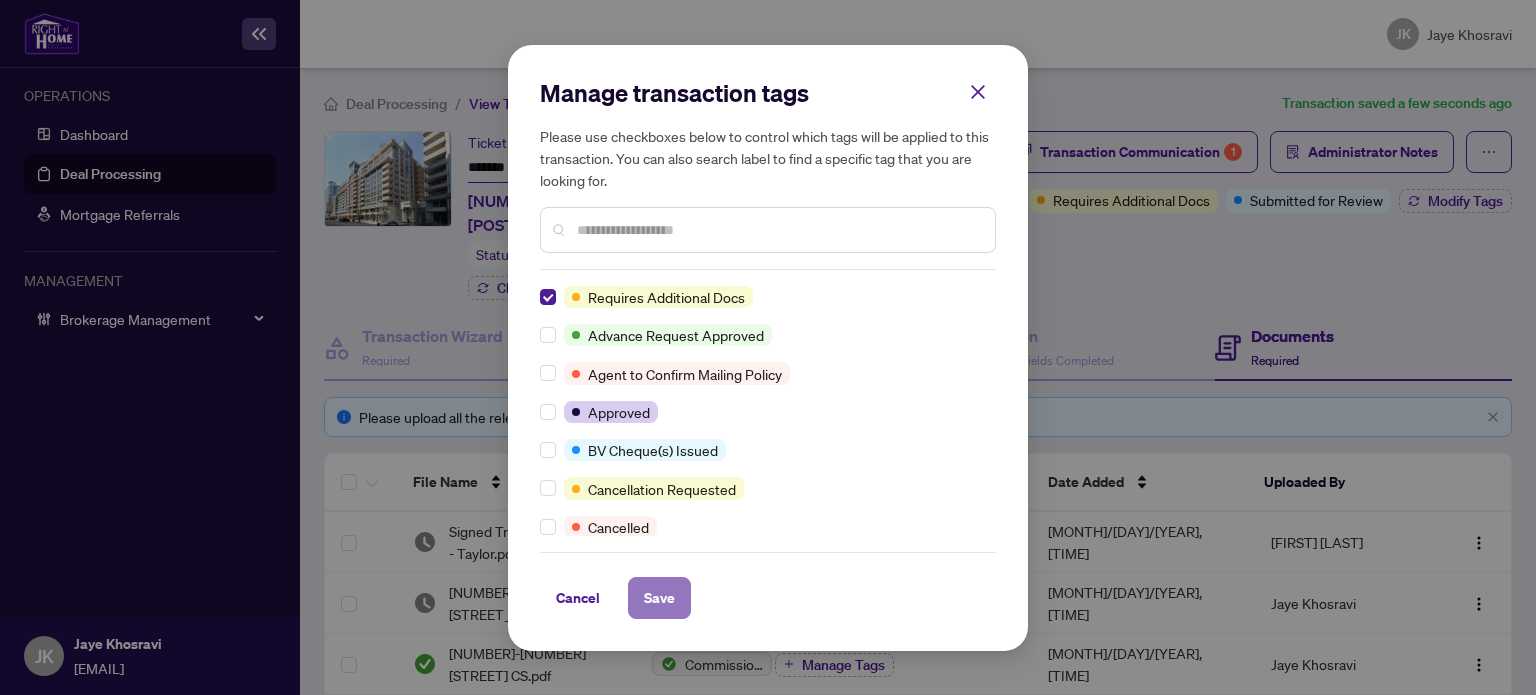 click on "Save" at bounding box center [659, 598] 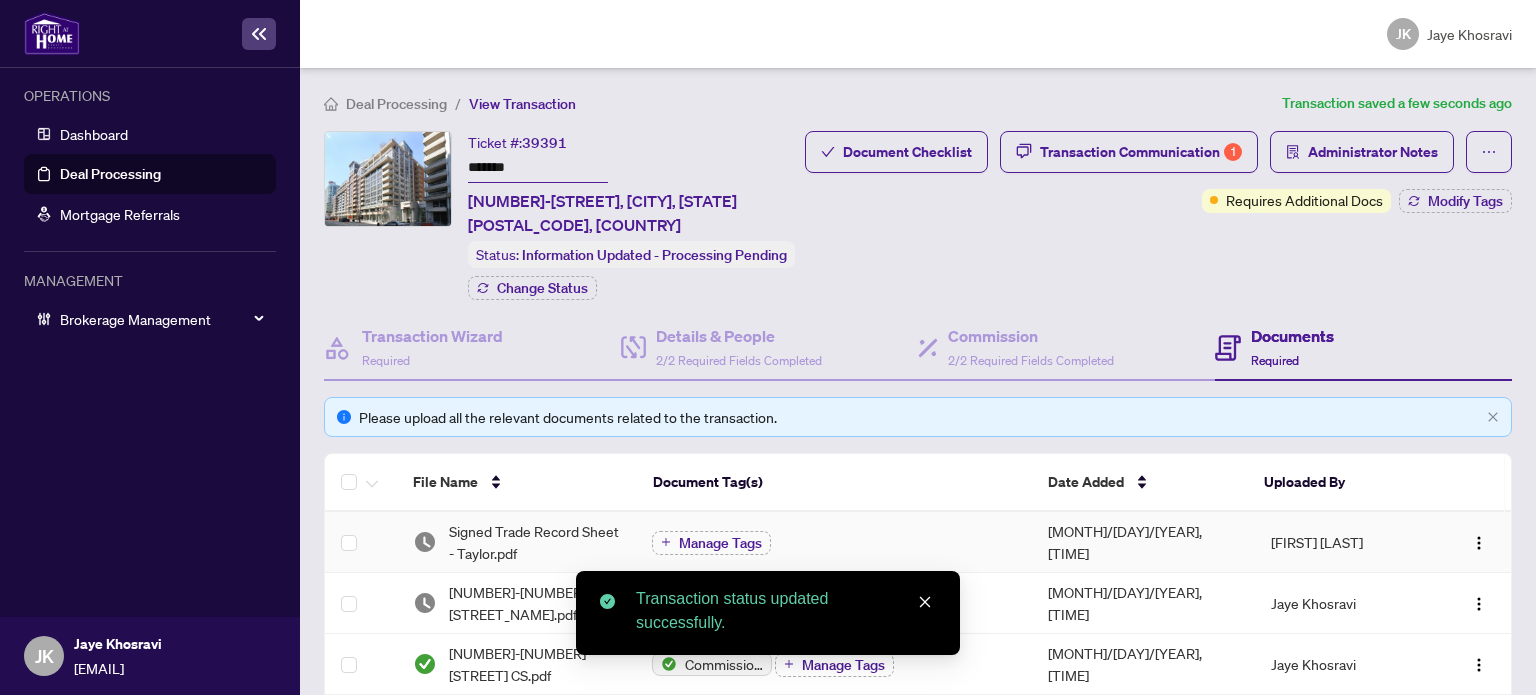 click on "[MONTH]/[DAY]/[YEAR], [TIME]" at bounding box center [1143, 542] 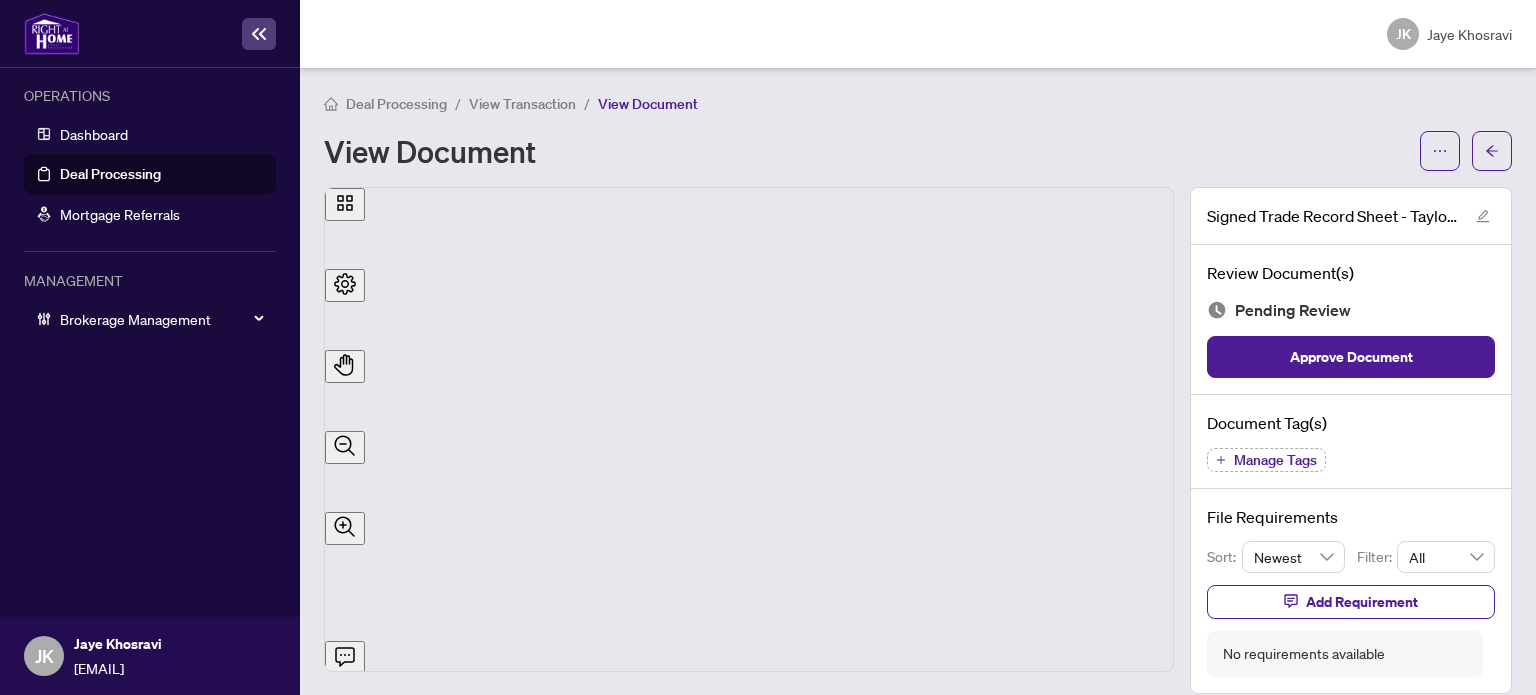 scroll, scrollTop: 0, scrollLeft: 0, axis: both 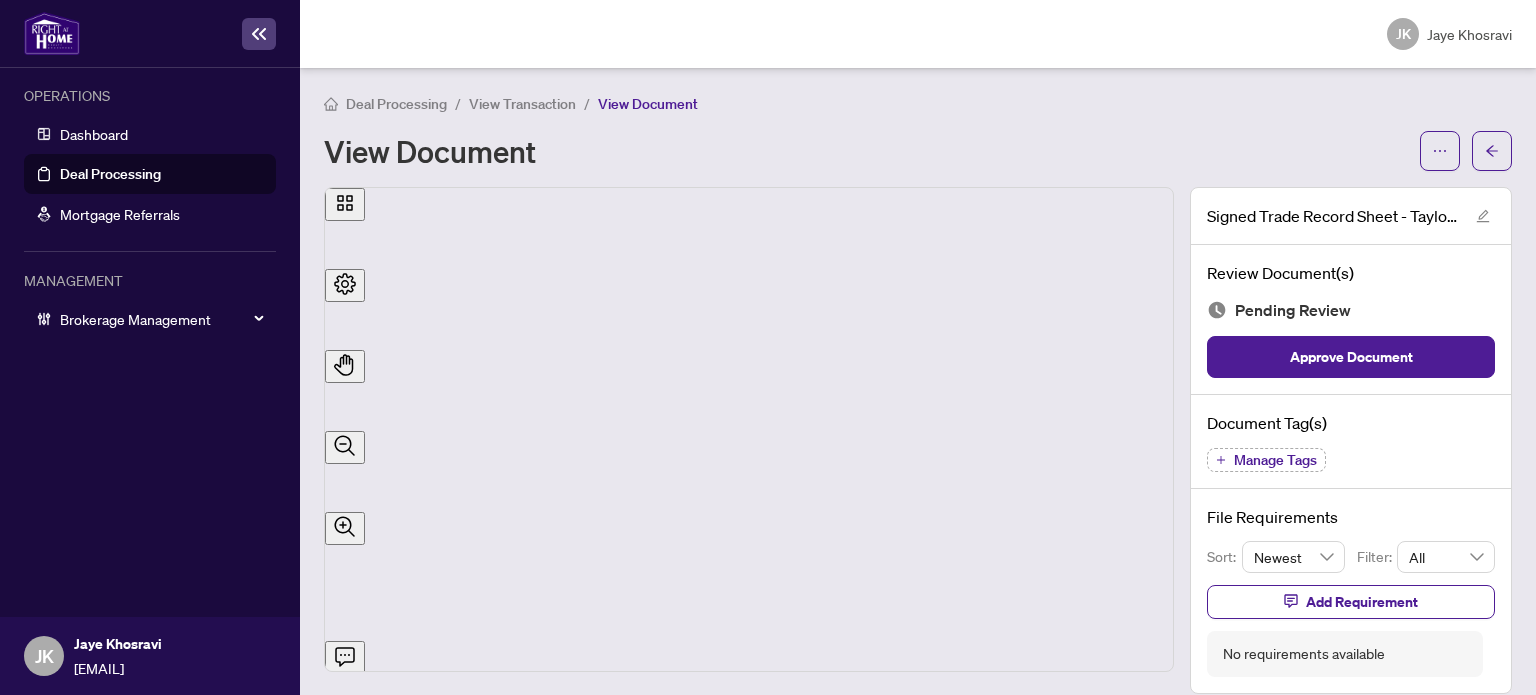 click on "Manage Tags" at bounding box center (1275, 460) 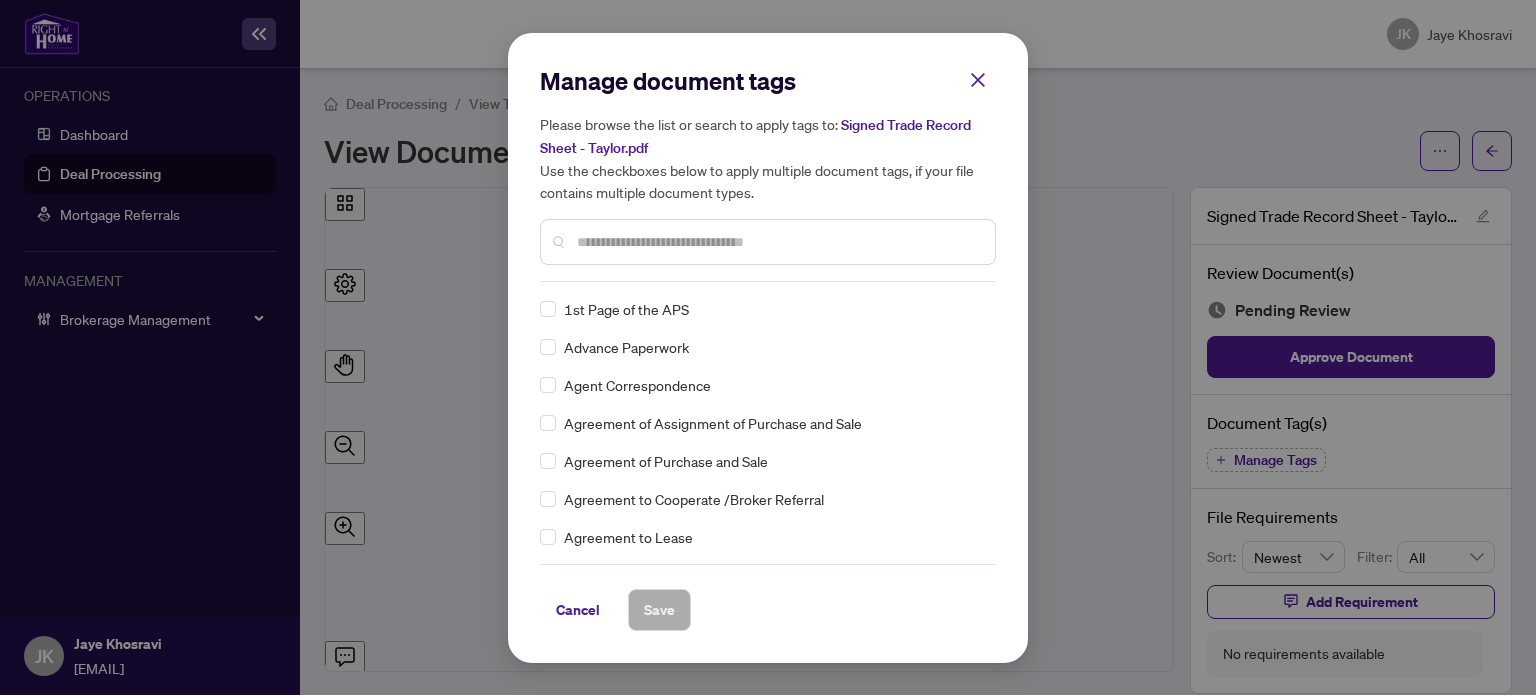 click on "Manage document tags Please browse the list or search to apply tags to:   Signed Trade Record Sheet - Taylor.pdf   Use the checkboxes below to apply multiple document tags, if your file contains multiple document types." at bounding box center [768, 173] 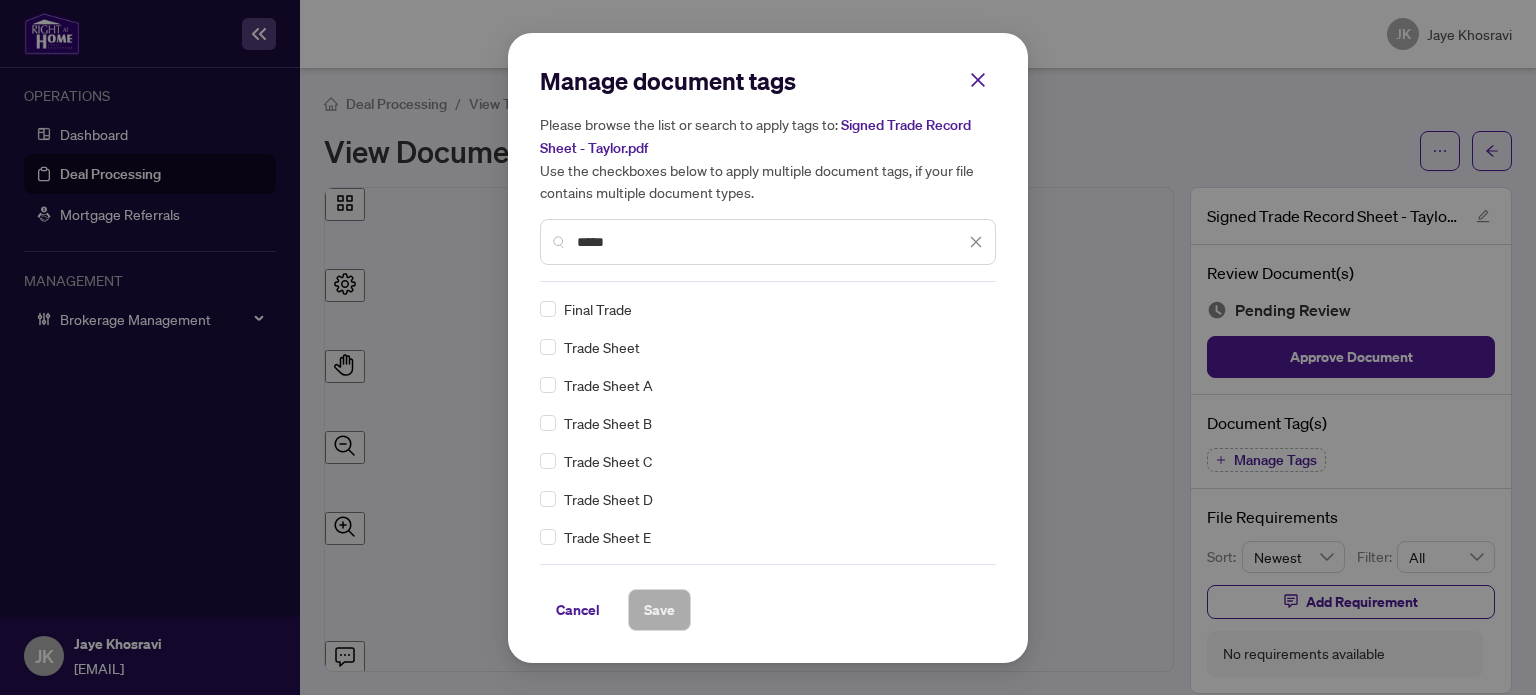 type on "*****" 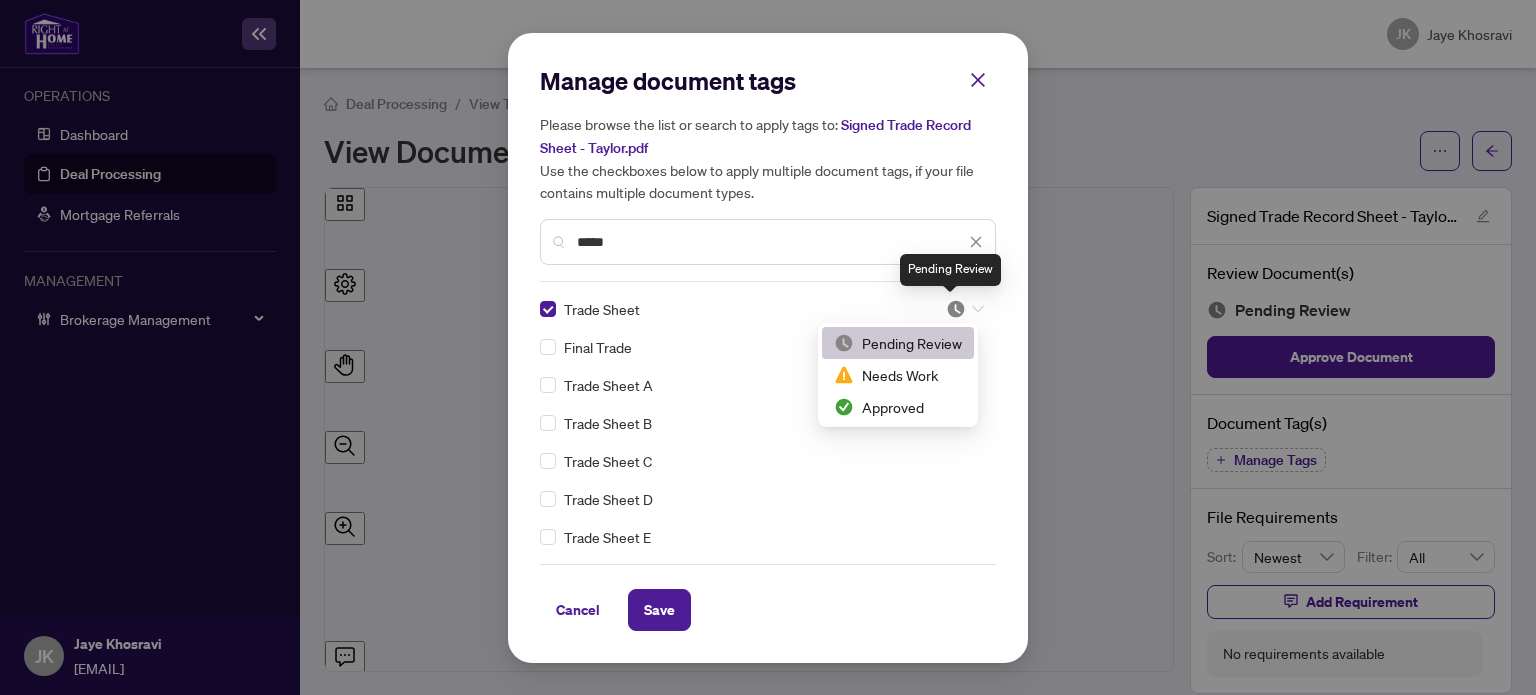 click at bounding box center [956, 309] 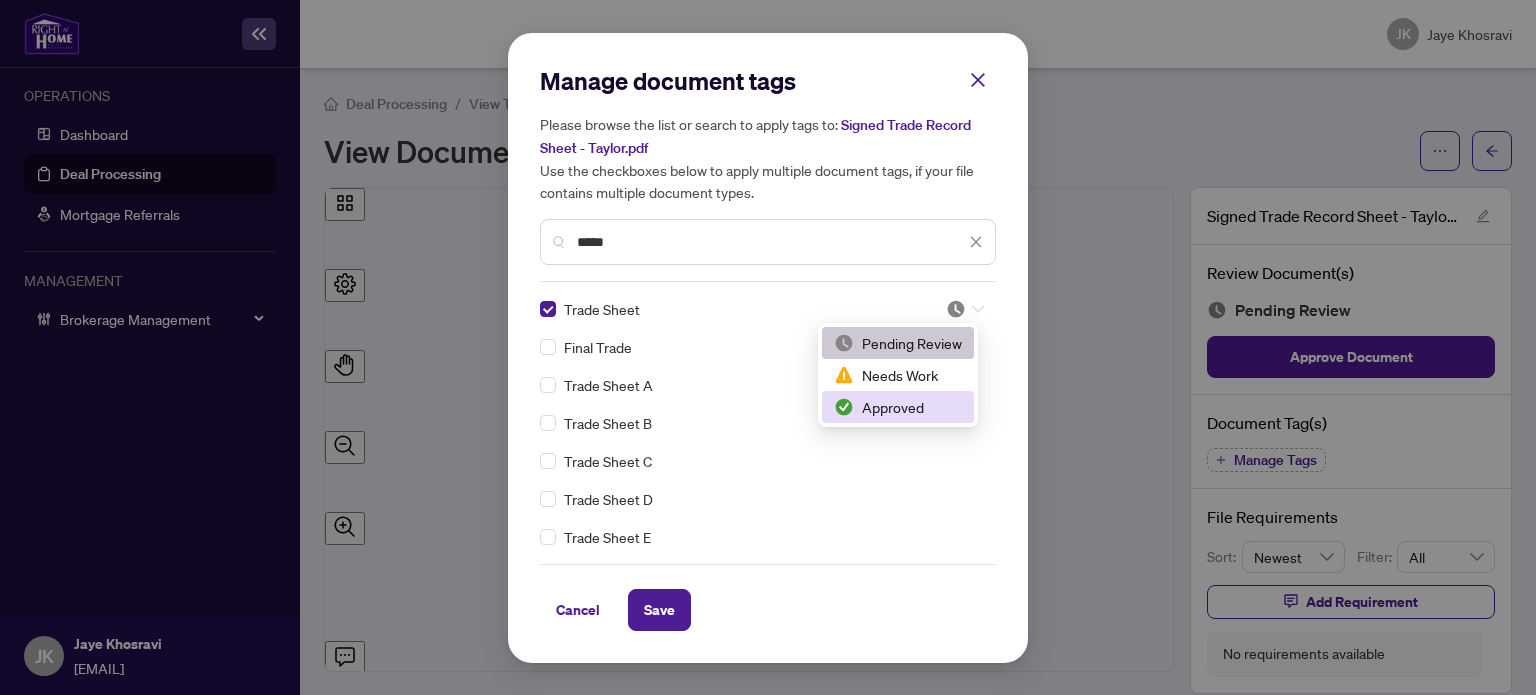 drag, startPoint x: 916, startPoint y: 403, endPoint x: 771, endPoint y: 527, distance: 190.79047 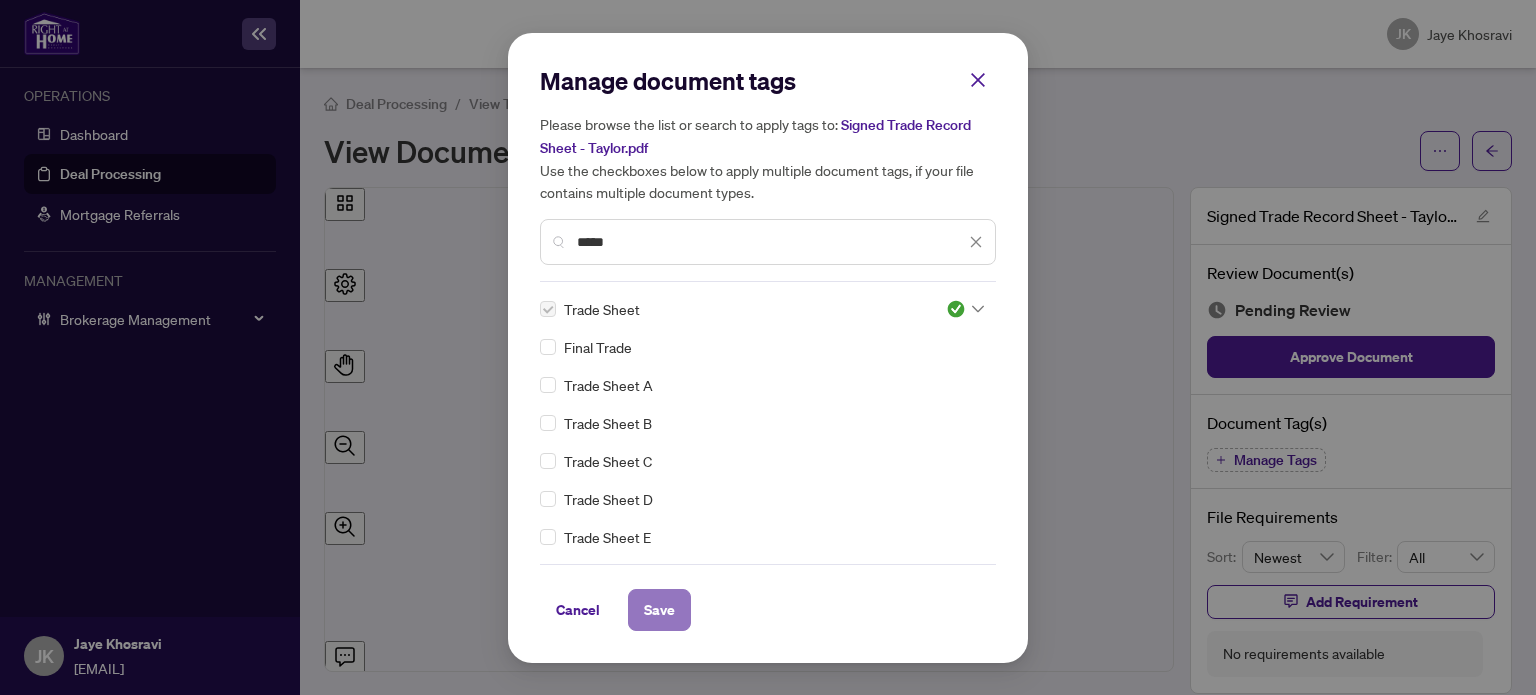 click on "Save" at bounding box center [659, 610] 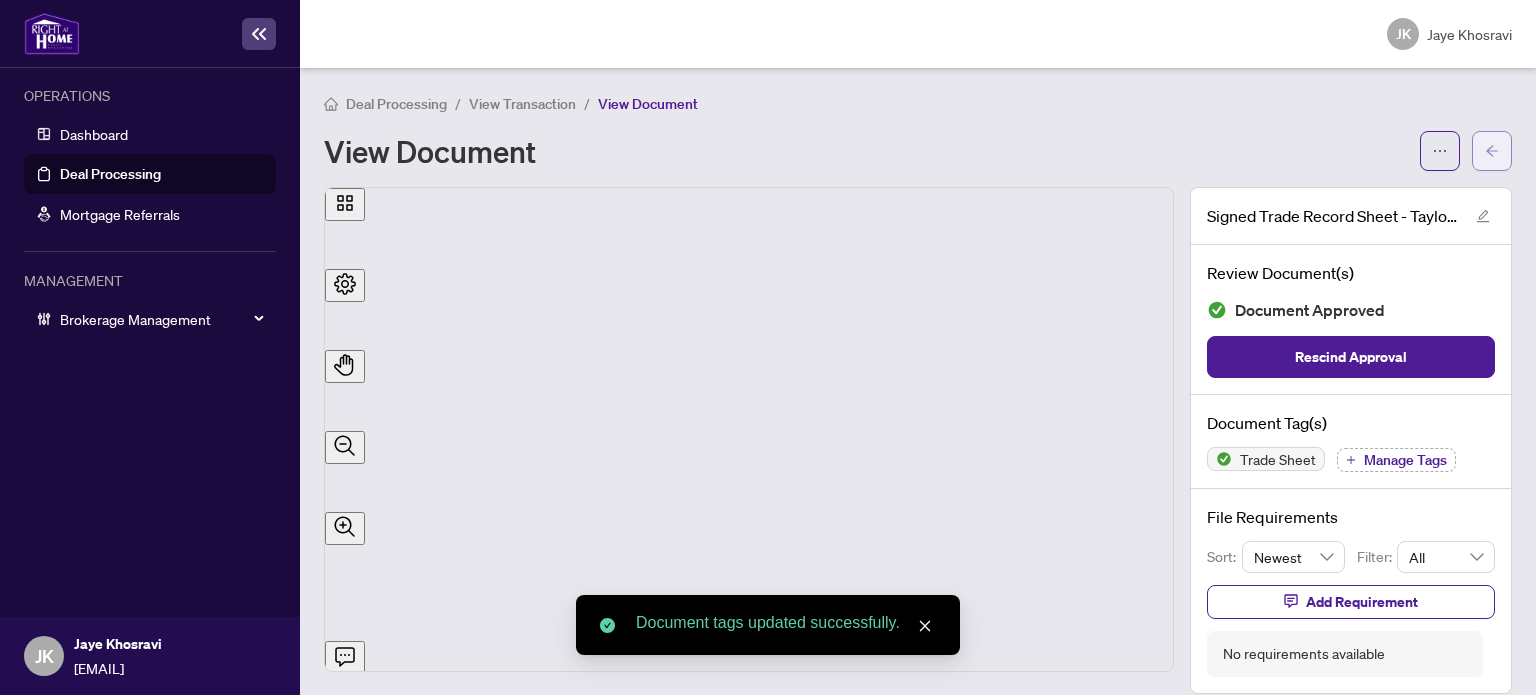 click at bounding box center (1492, 151) 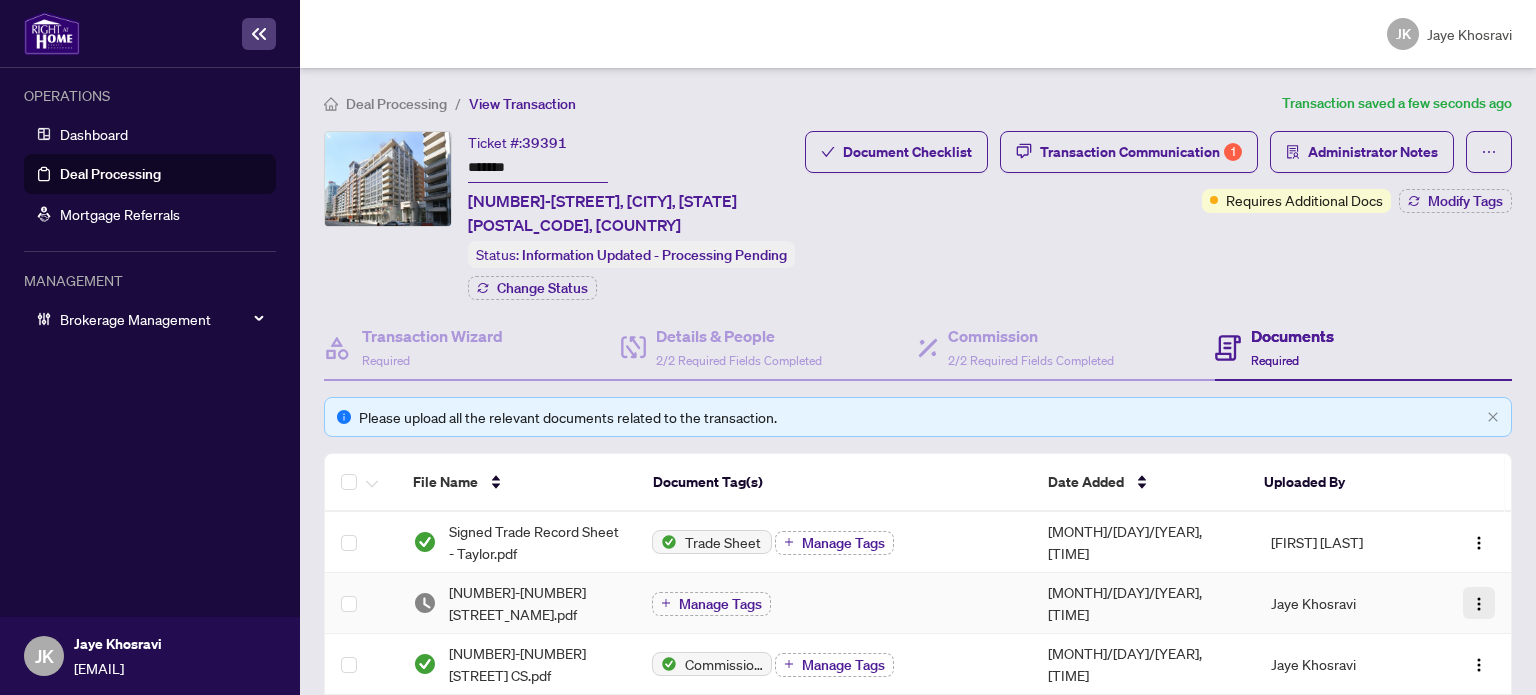click at bounding box center [1479, 604] 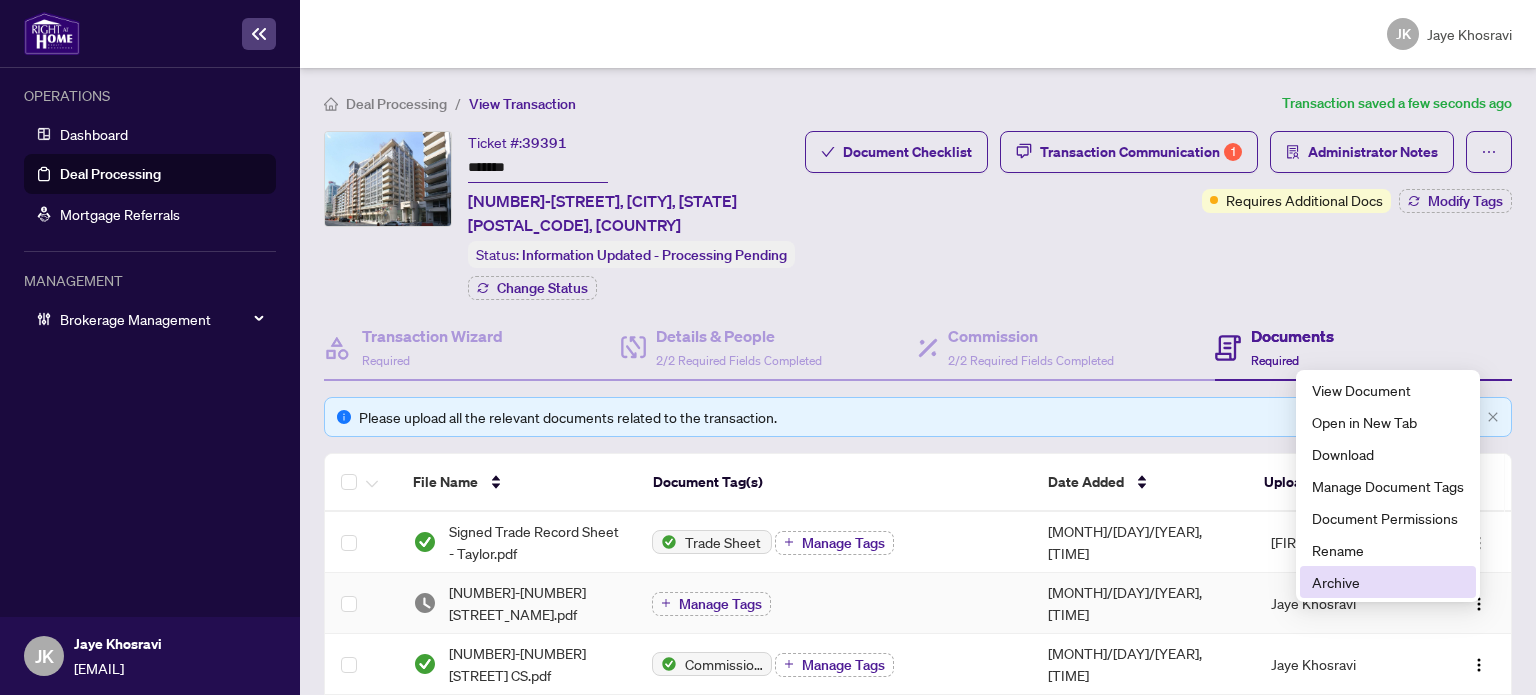 click on "Archive" at bounding box center (1388, 582) 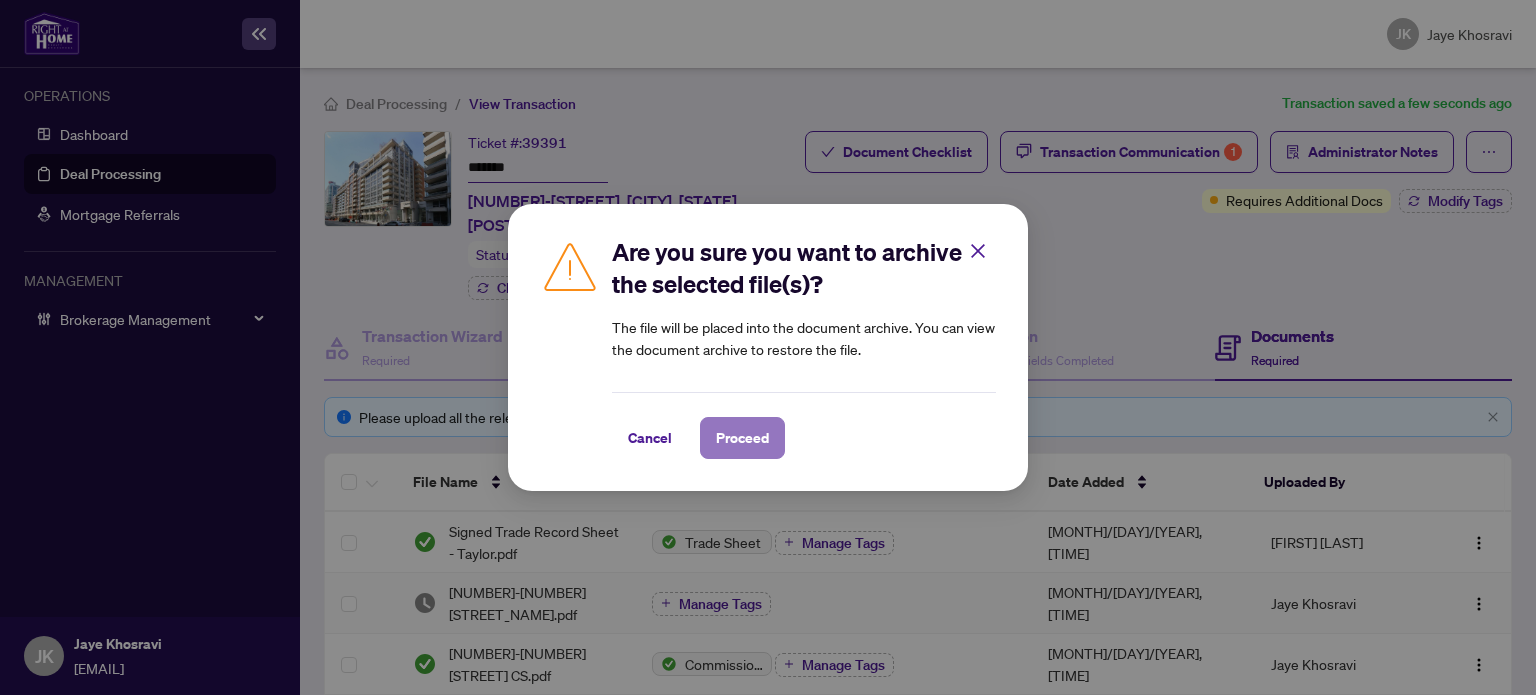 click on "Proceed" at bounding box center [742, 438] 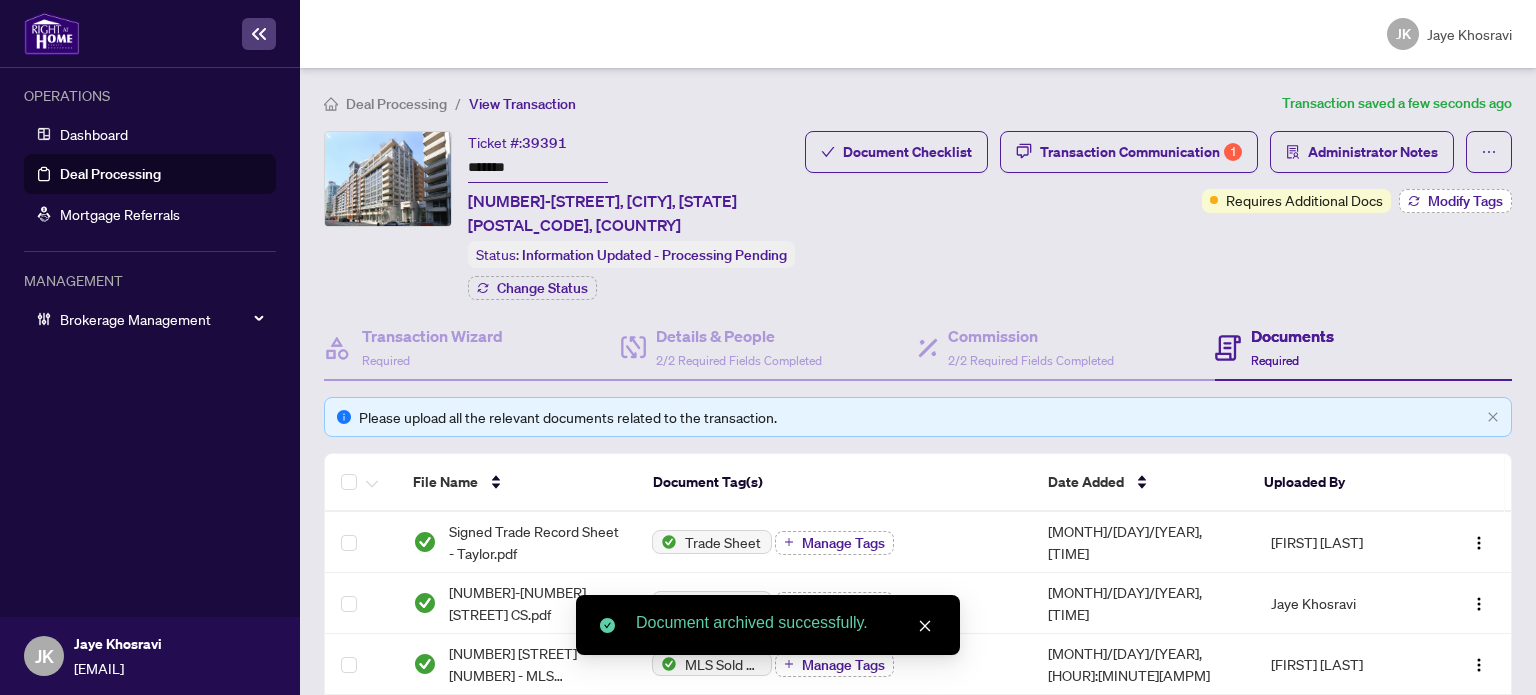 click on "Modify Tags" at bounding box center [1465, 201] 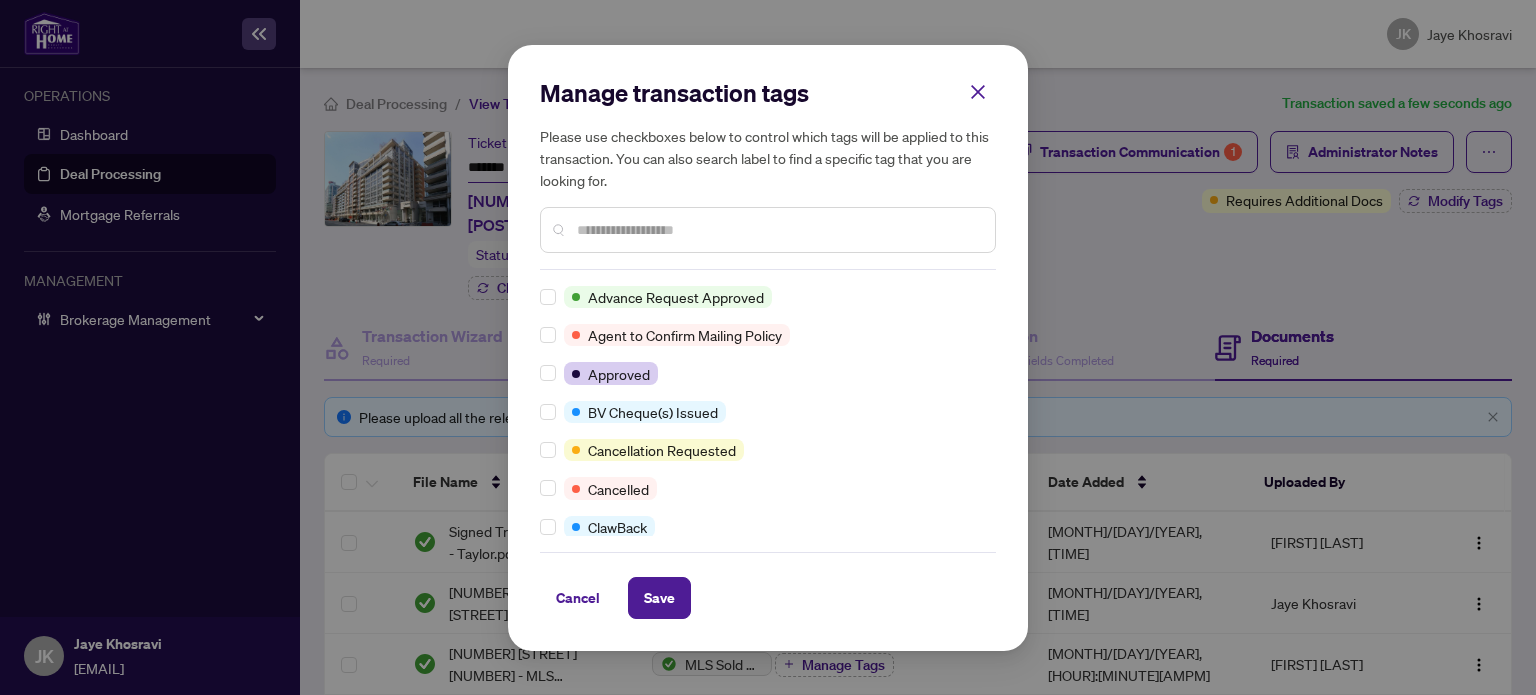 scroll, scrollTop: 0, scrollLeft: 0, axis: both 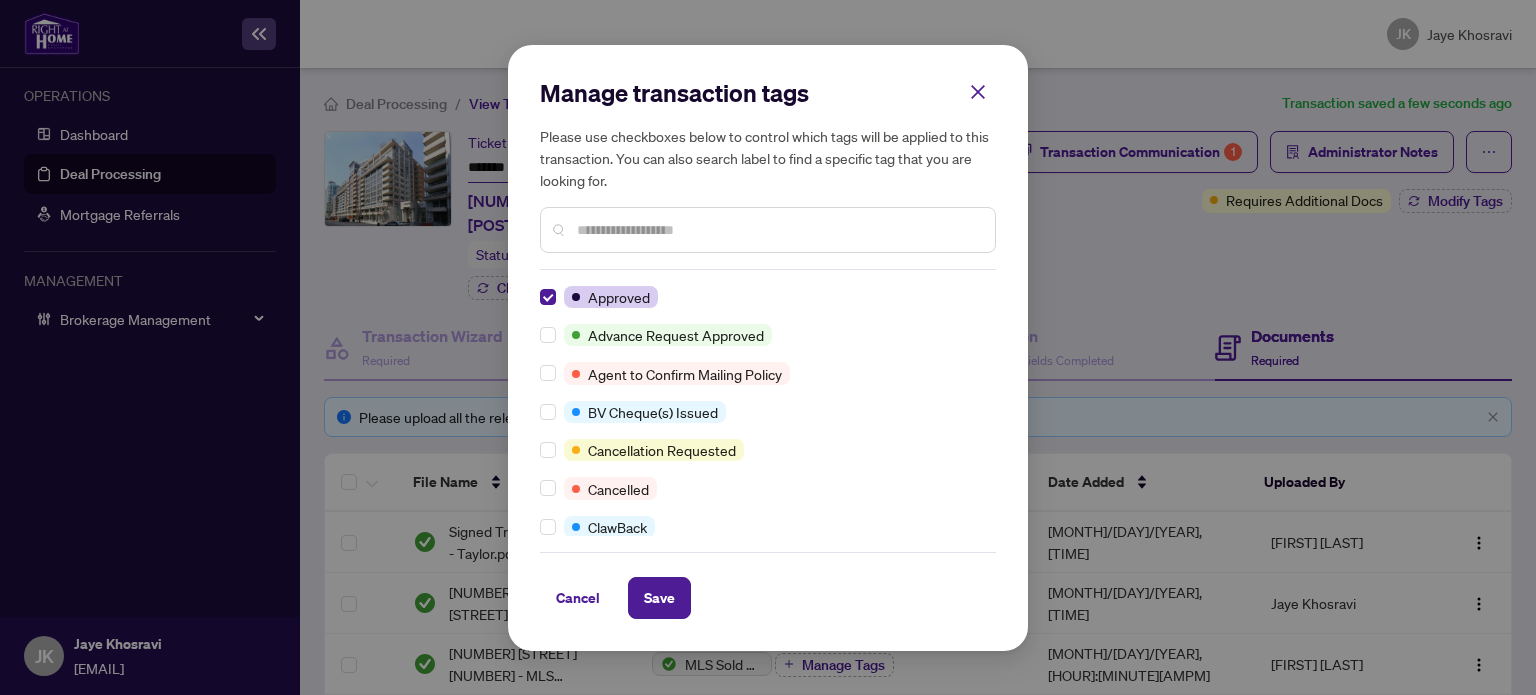 click at bounding box center [778, 230] 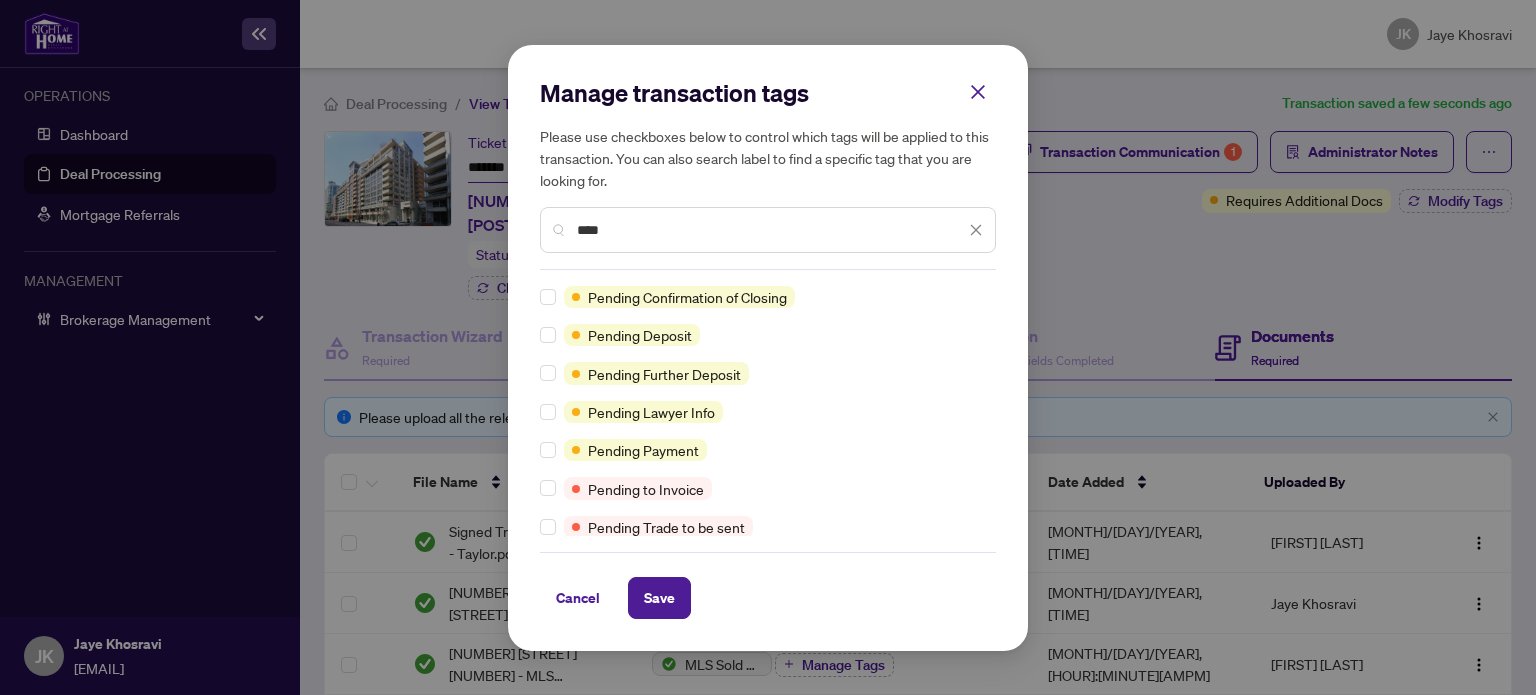 type on "****" 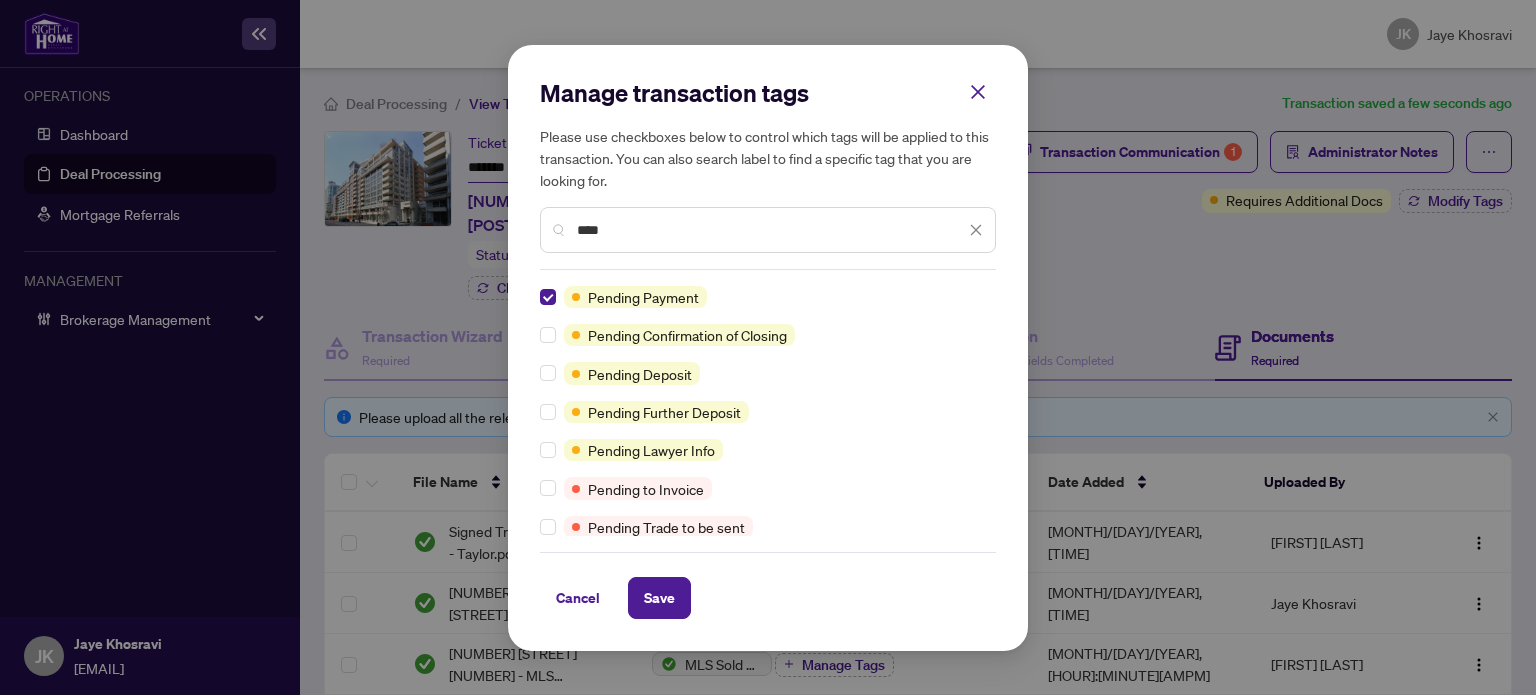 drag, startPoint x: 651, startPoint y: 597, endPoint x: 685, endPoint y: 572, distance: 42.201897 